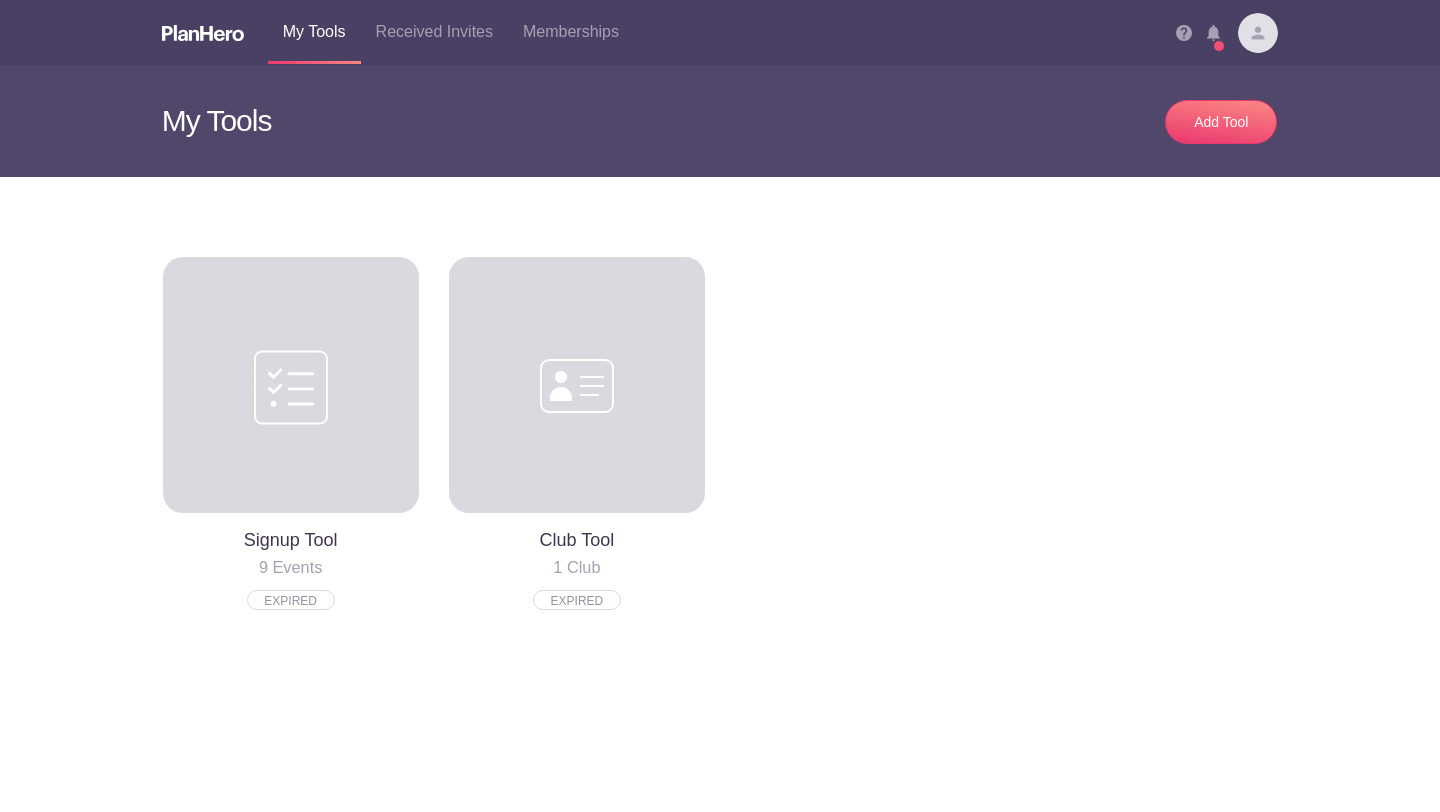 scroll, scrollTop: 0, scrollLeft: 0, axis: both 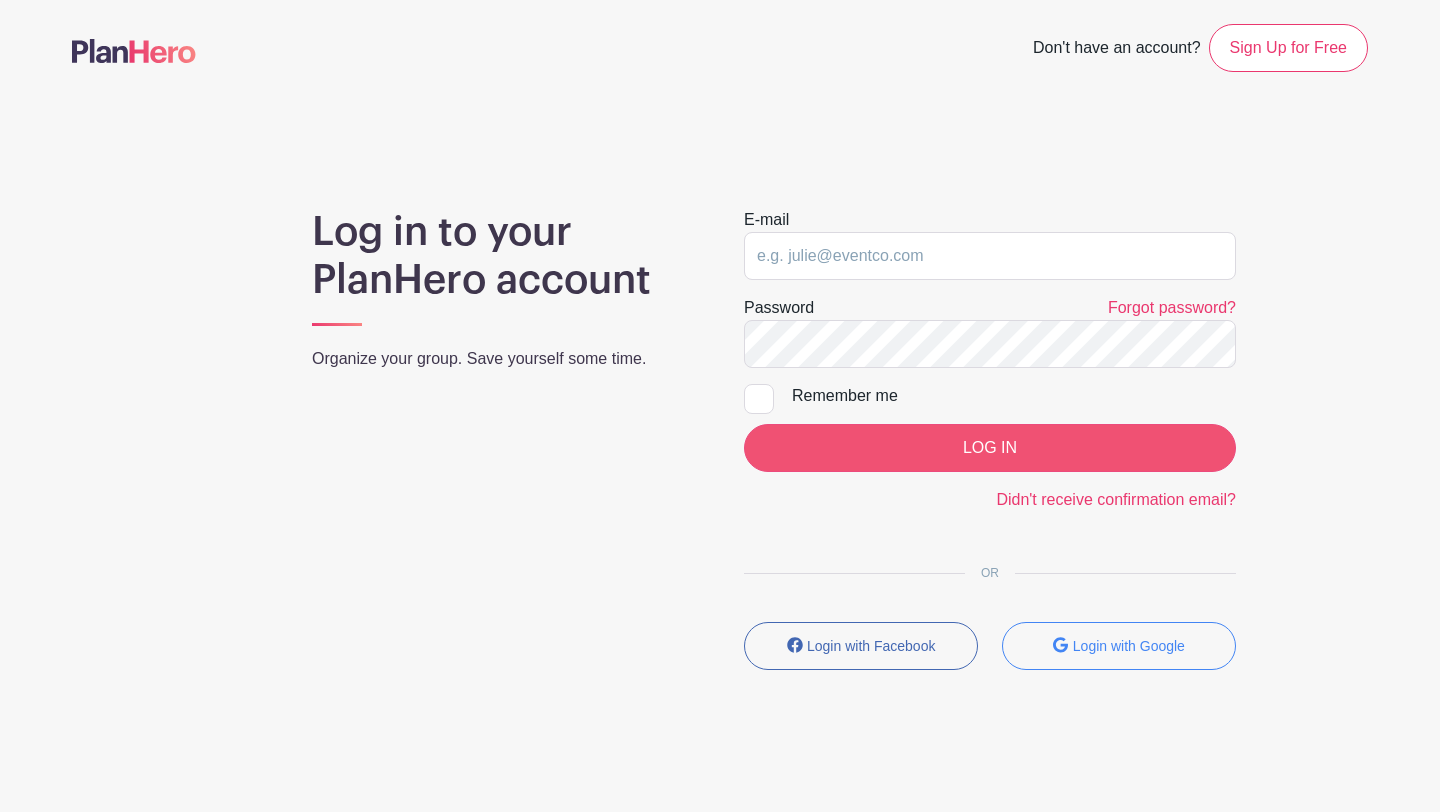type on "[EMAIL]" 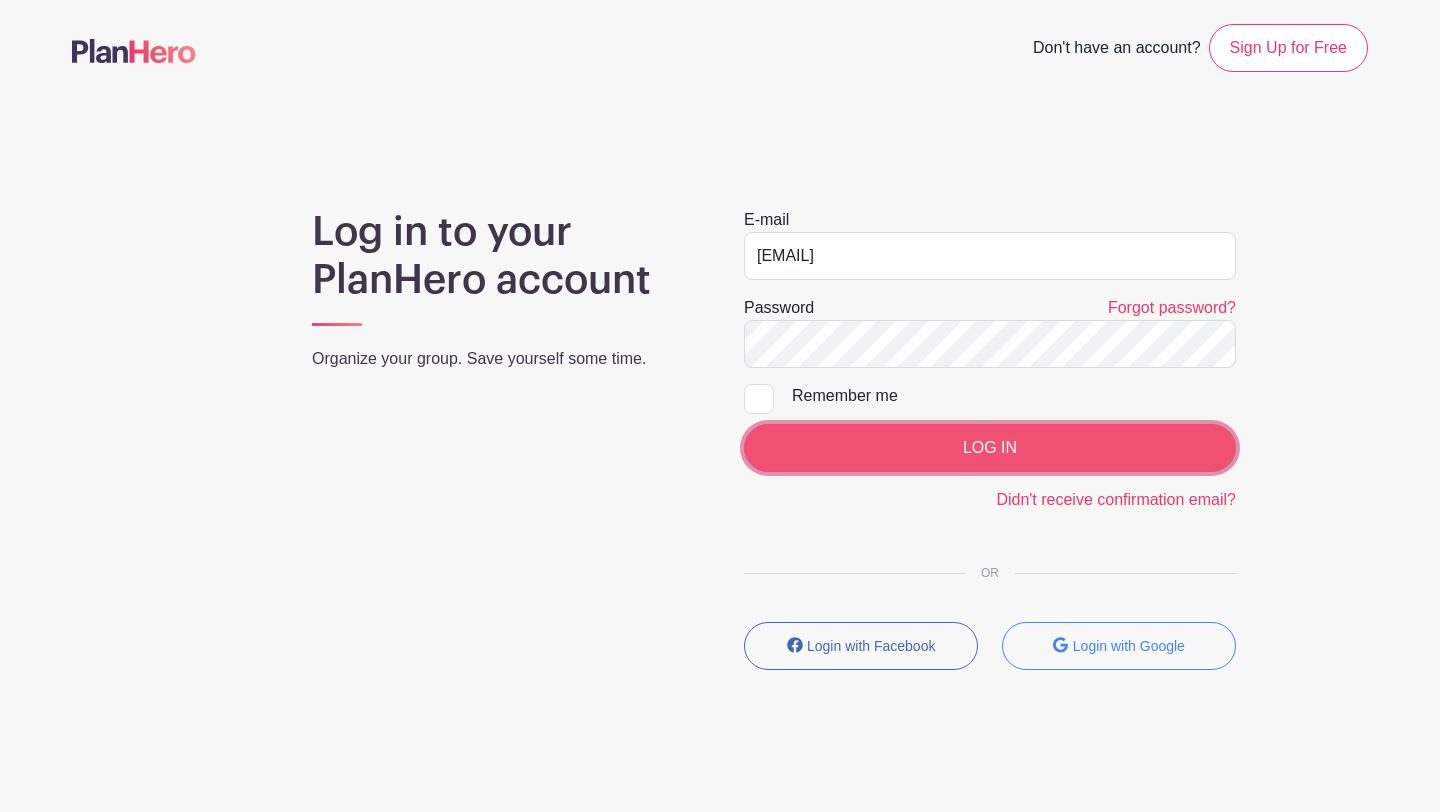 click on "LOG IN" at bounding box center [990, 448] 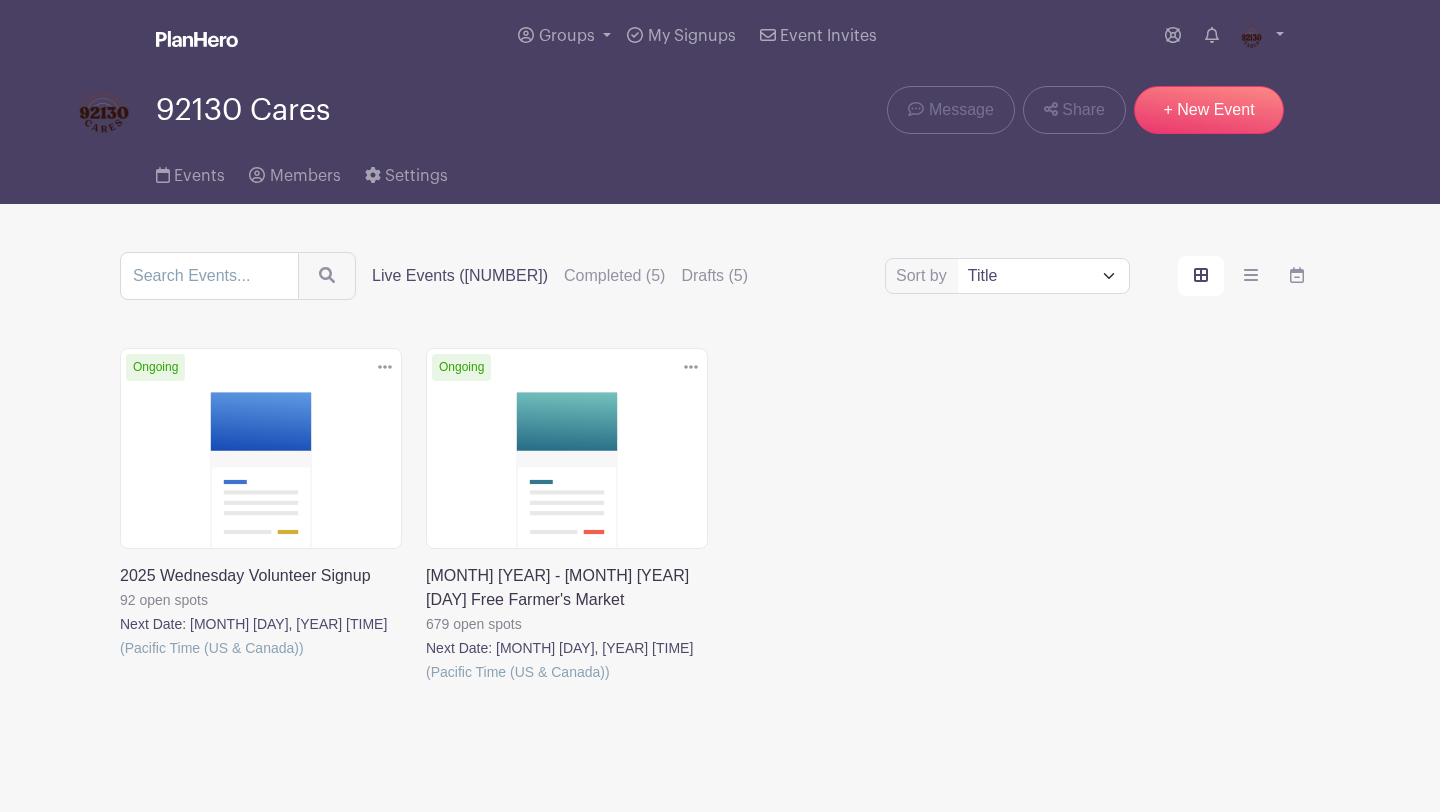 scroll, scrollTop: 0, scrollLeft: 0, axis: both 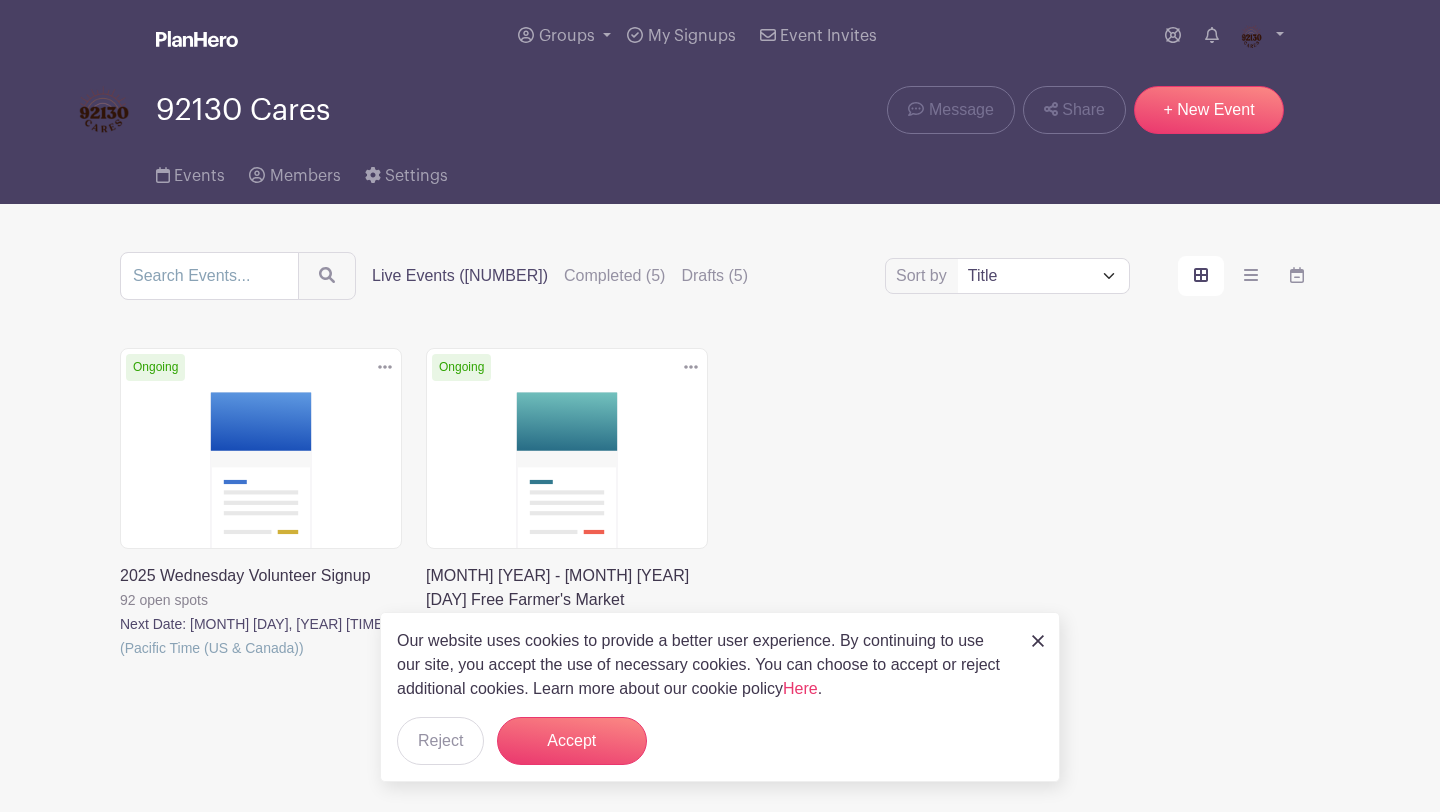 click at bounding box center (426, 684) 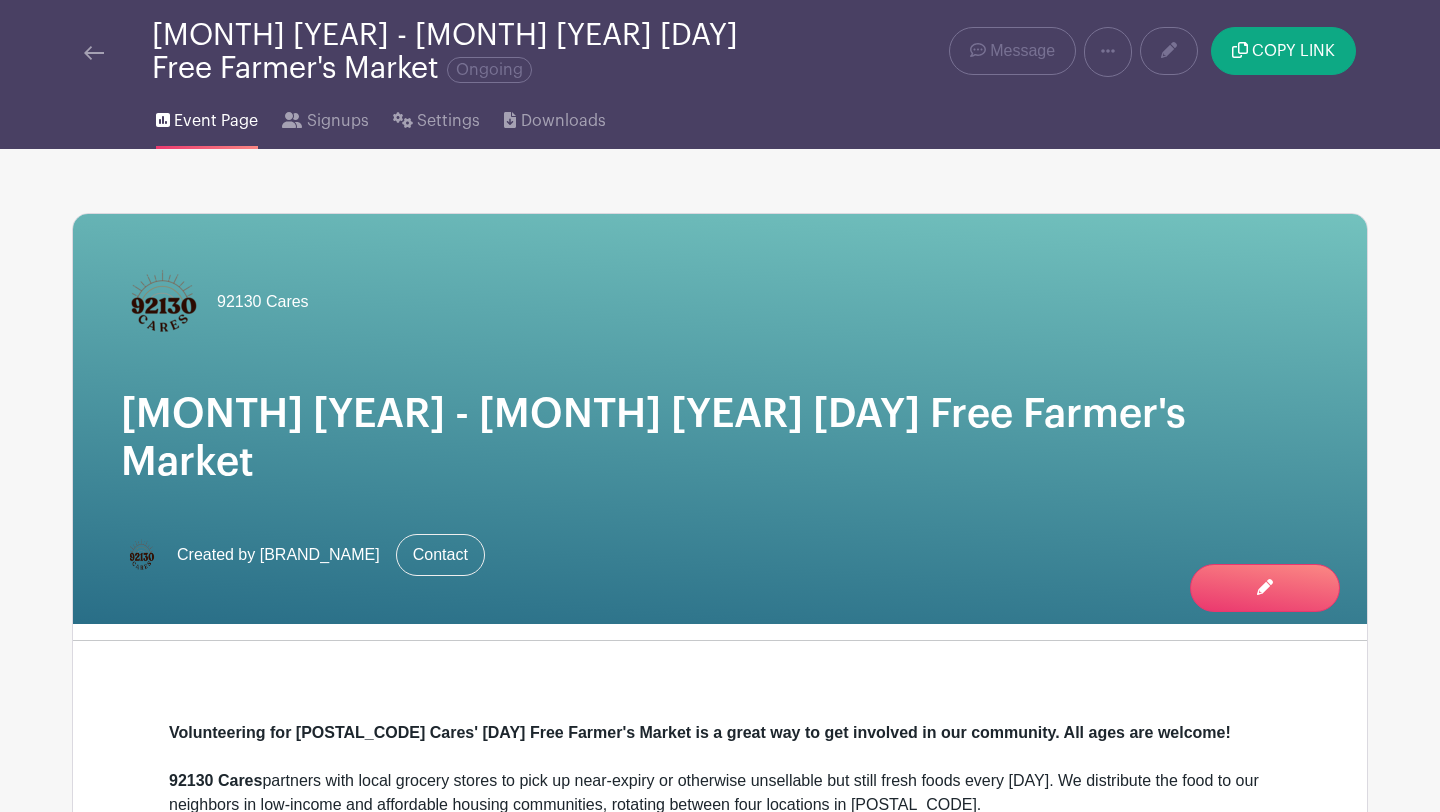 scroll, scrollTop: 55, scrollLeft: 0, axis: vertical 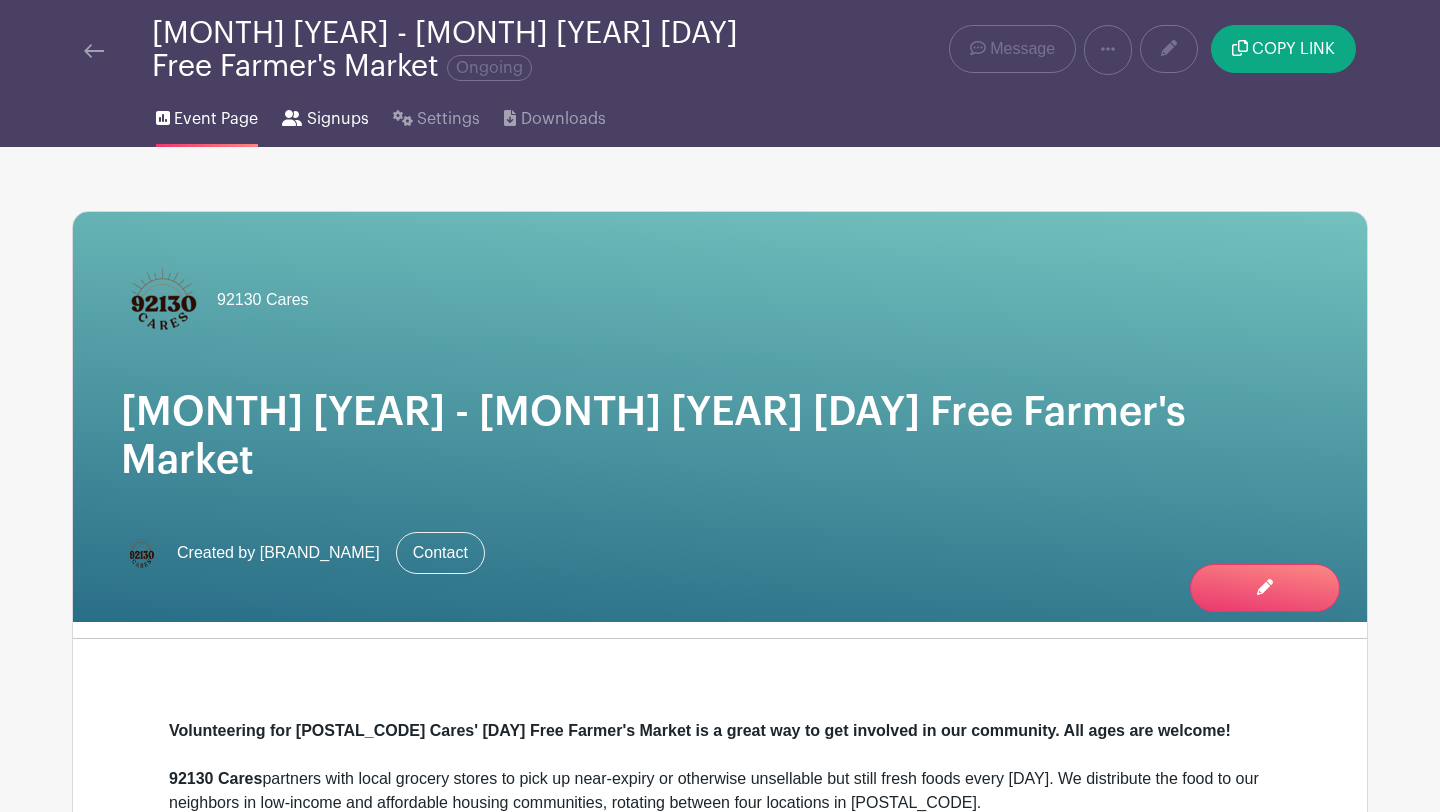 click on "Signups" at bounding box center (338, 119) 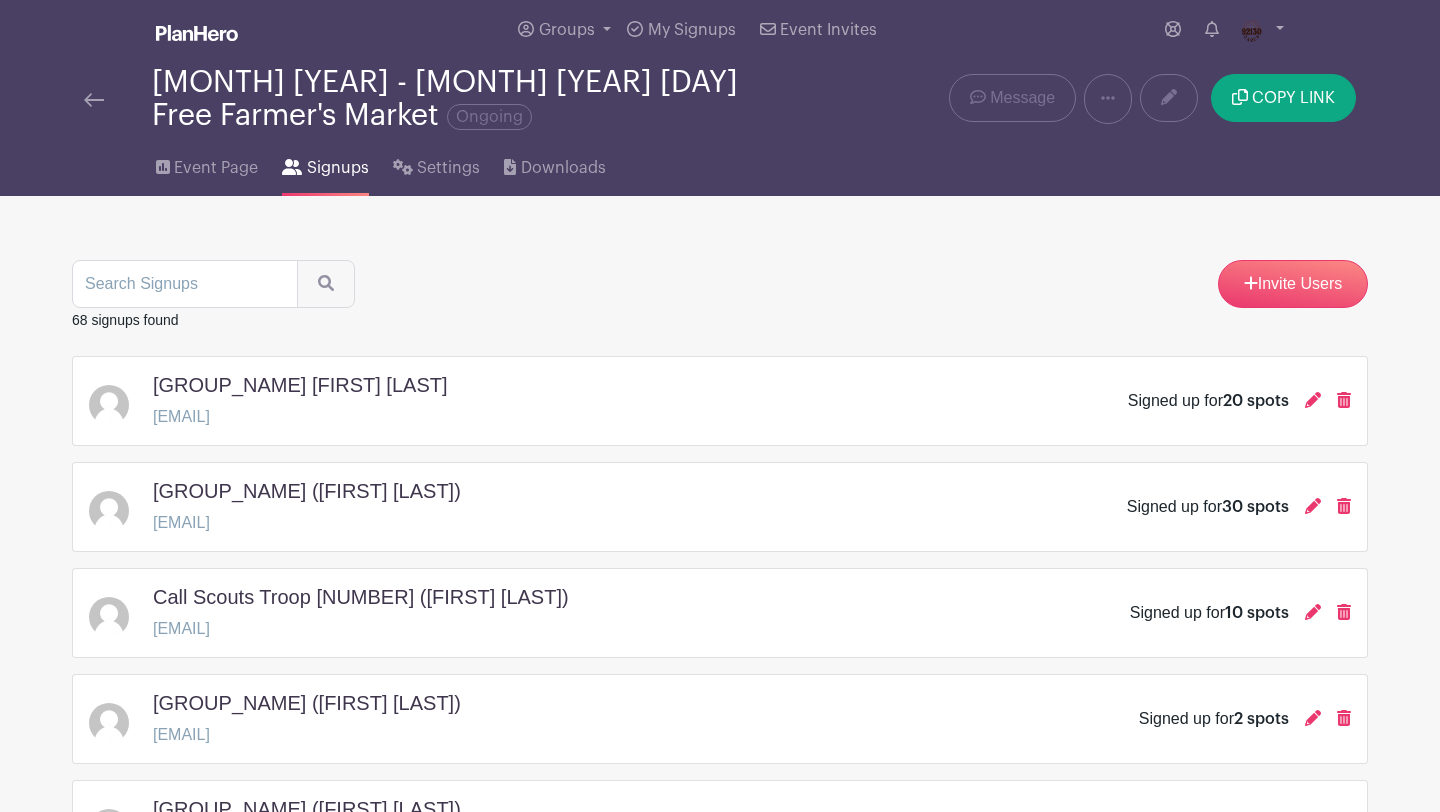scroll, scrollTop: 0, scrollLeft: 0, axis: both 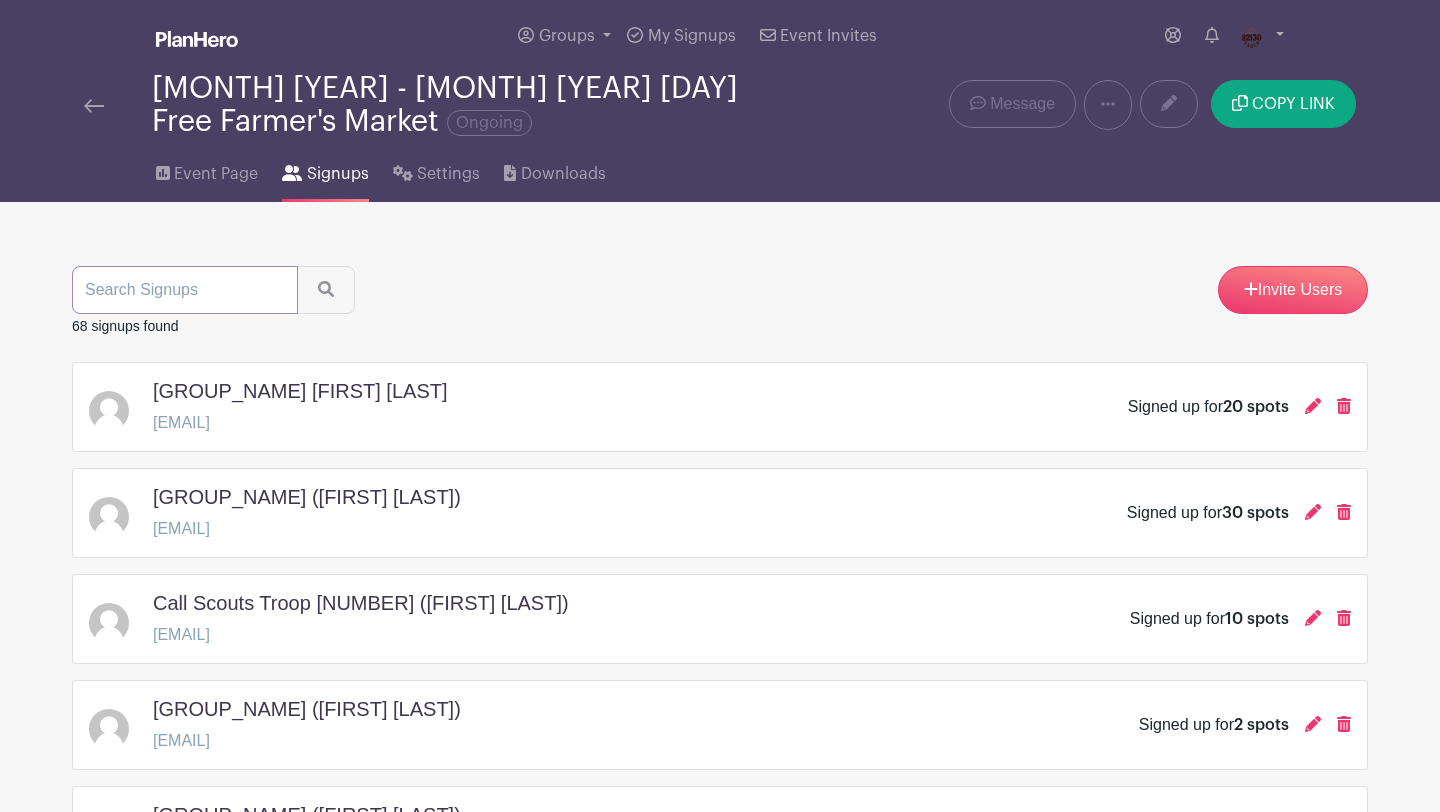 click at bounding box center (185, 290) 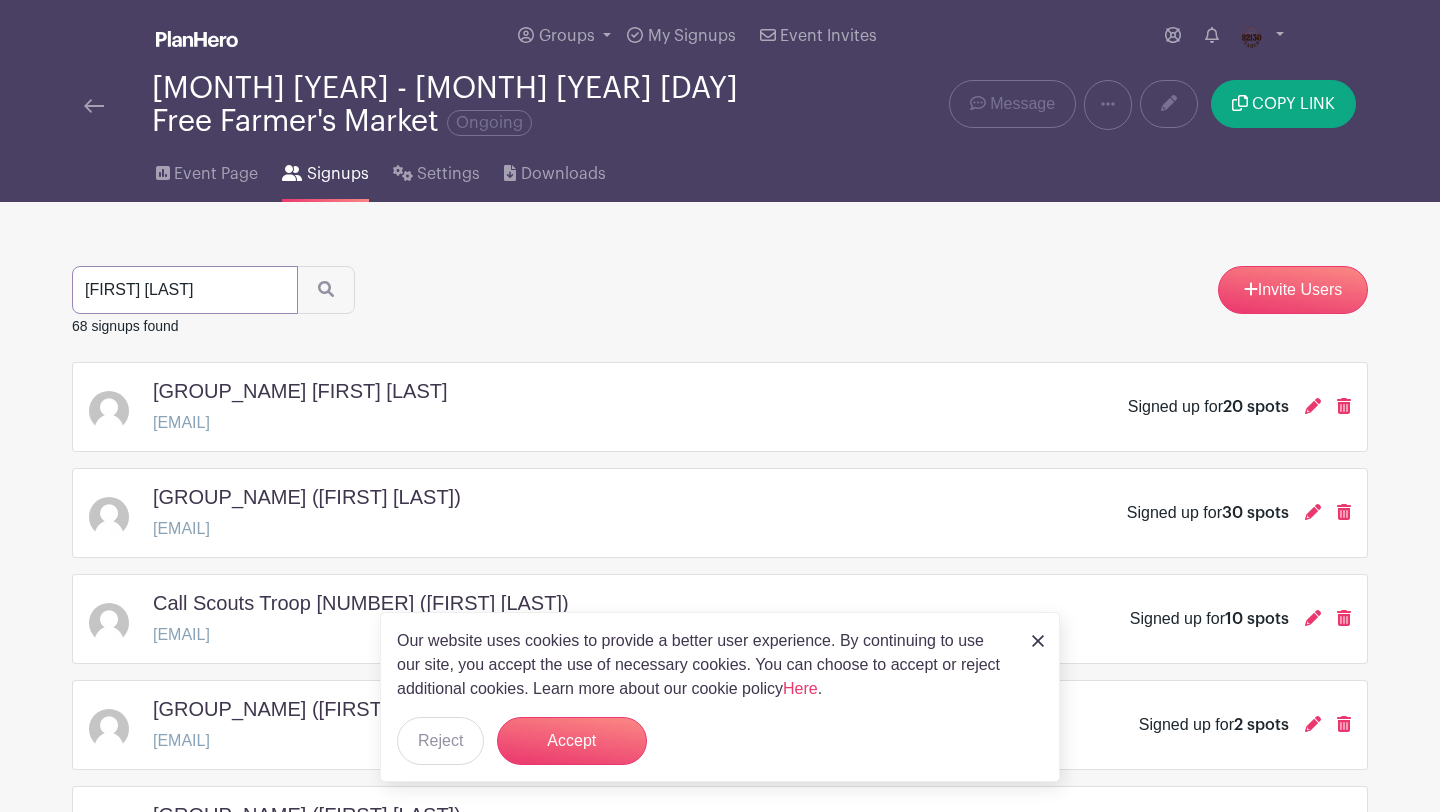 type on "[FIRST] [LAST]" 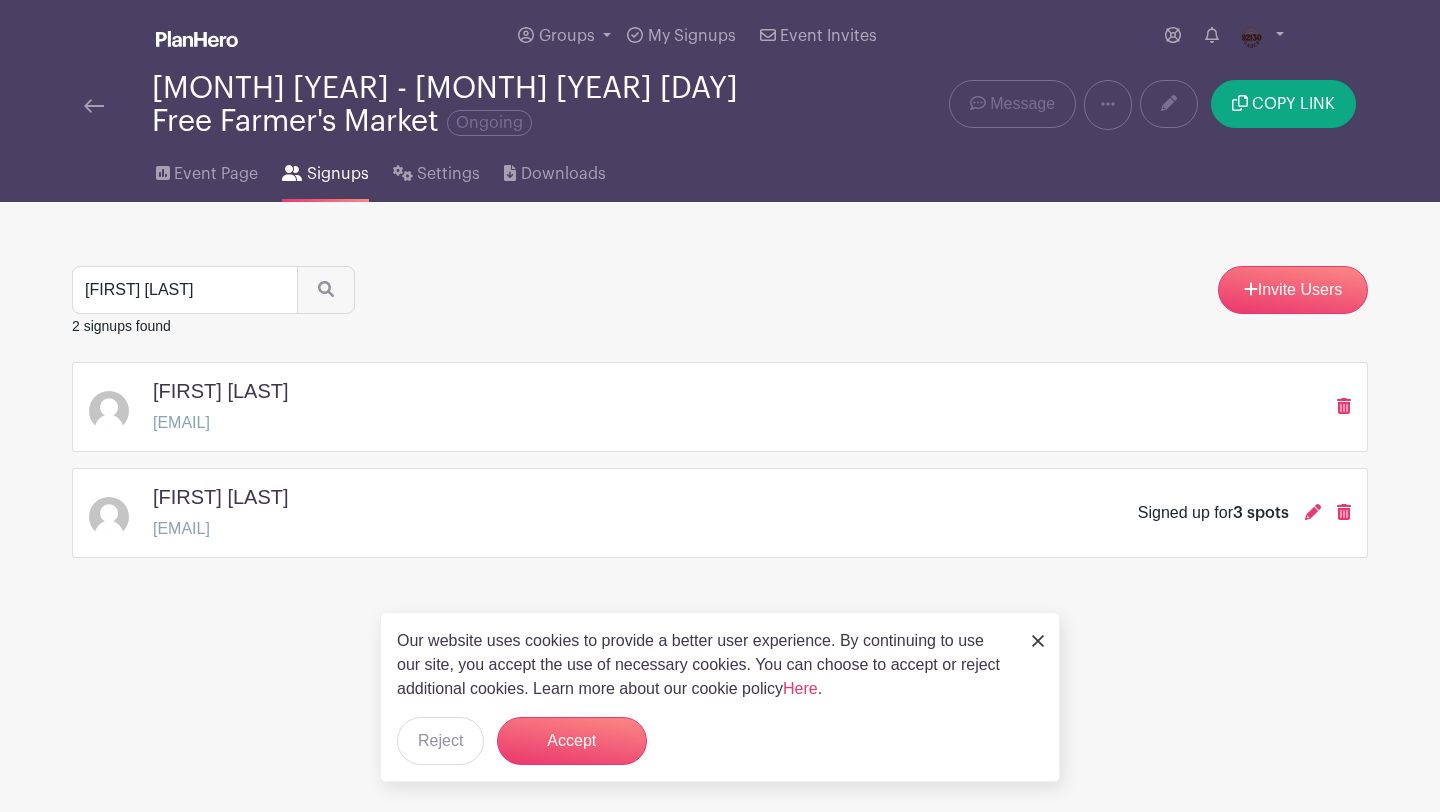 click on "[FIRST] [LAST]" at bounding box center (221, 497) 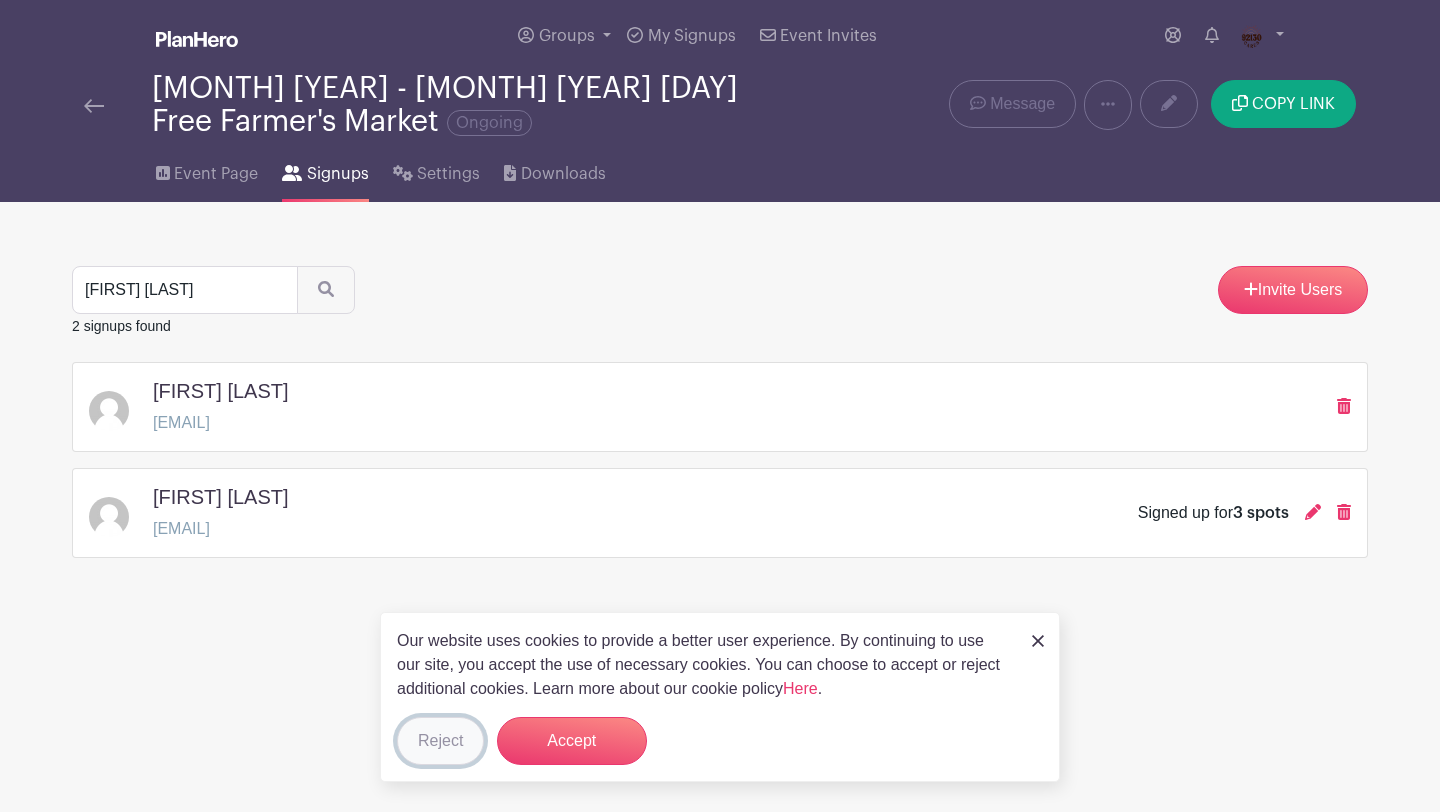 click on "Reject" at bounding box center (440, 741) 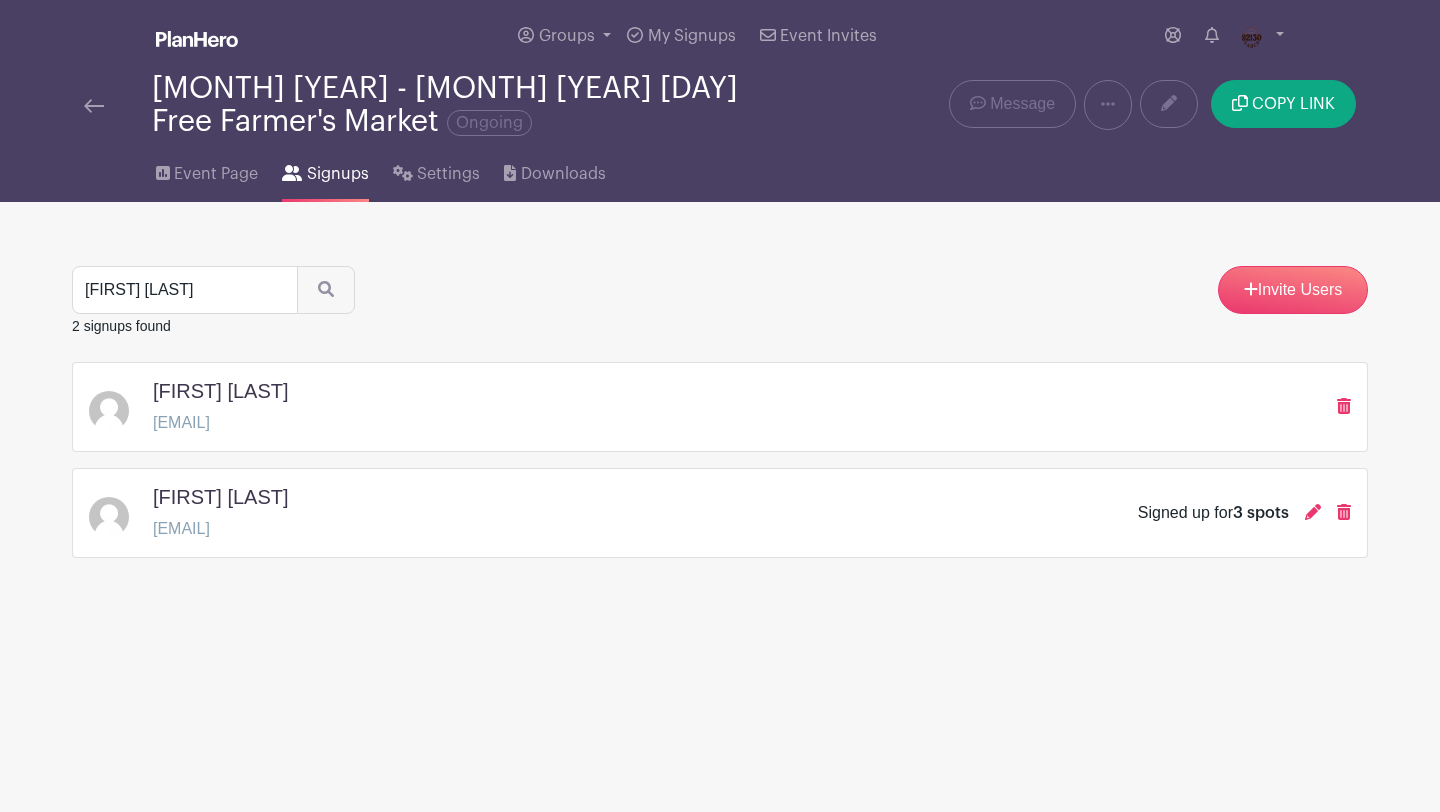 click at bounding box center (109, 517) 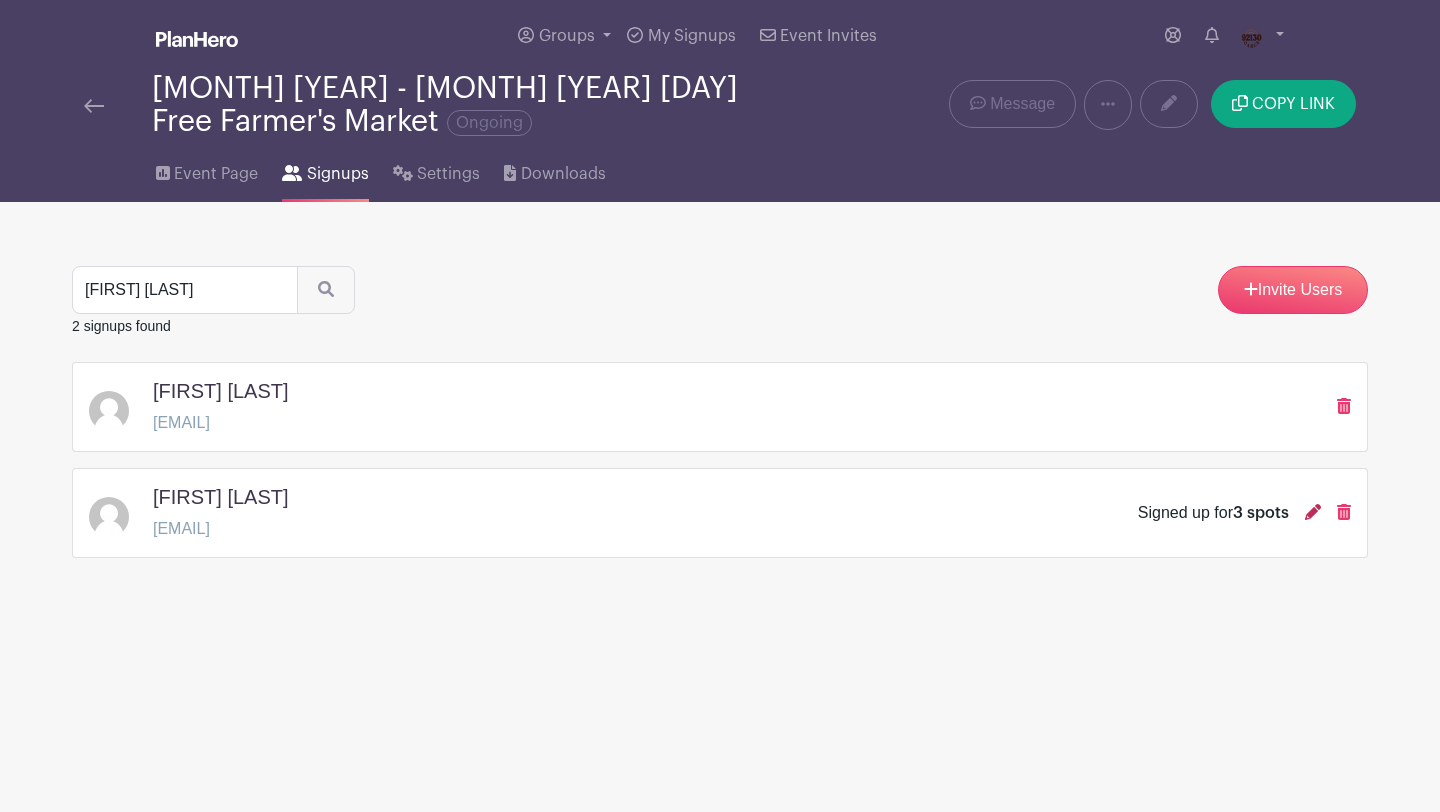 click 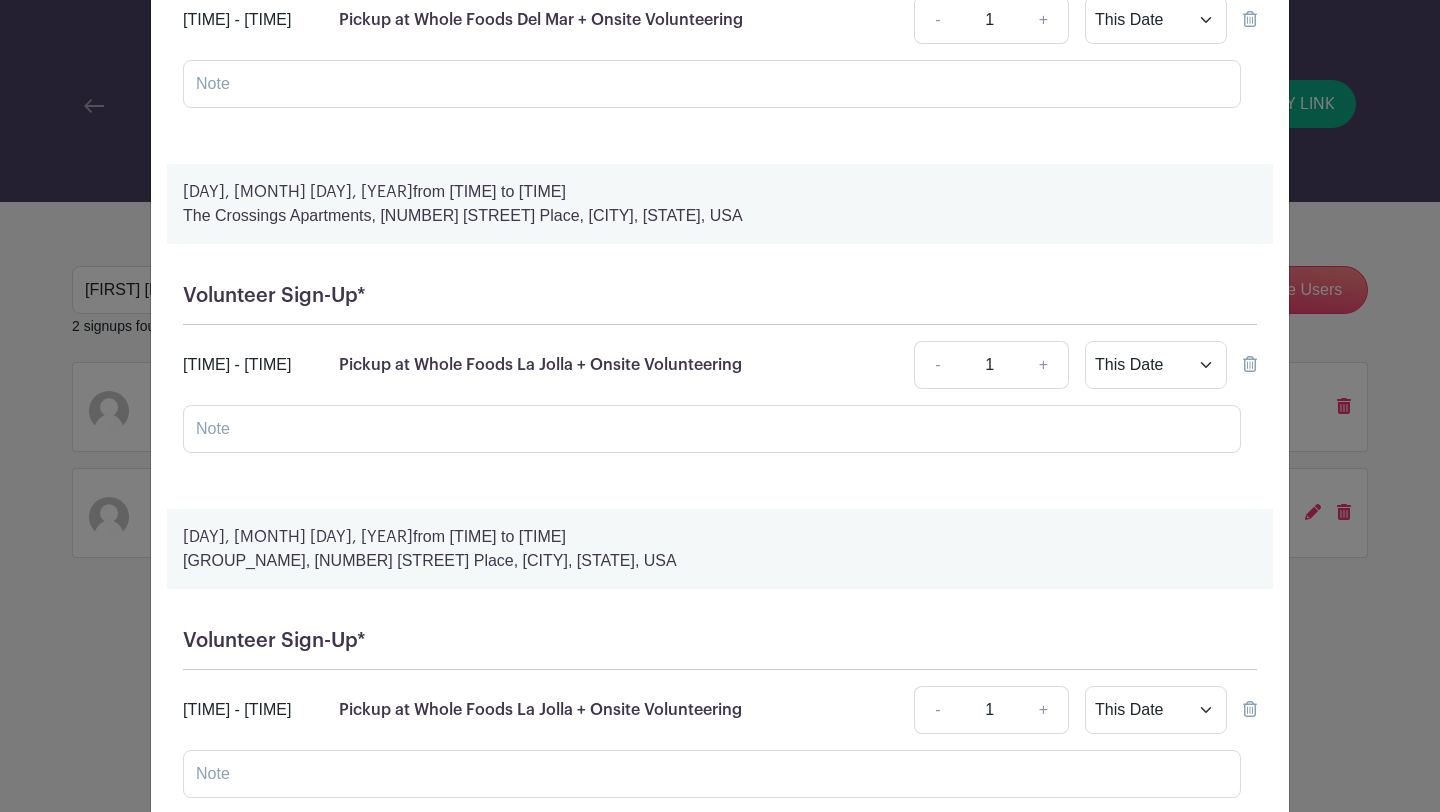 scroll, scrollTop: 0, scrollLeft: 0, axis: both 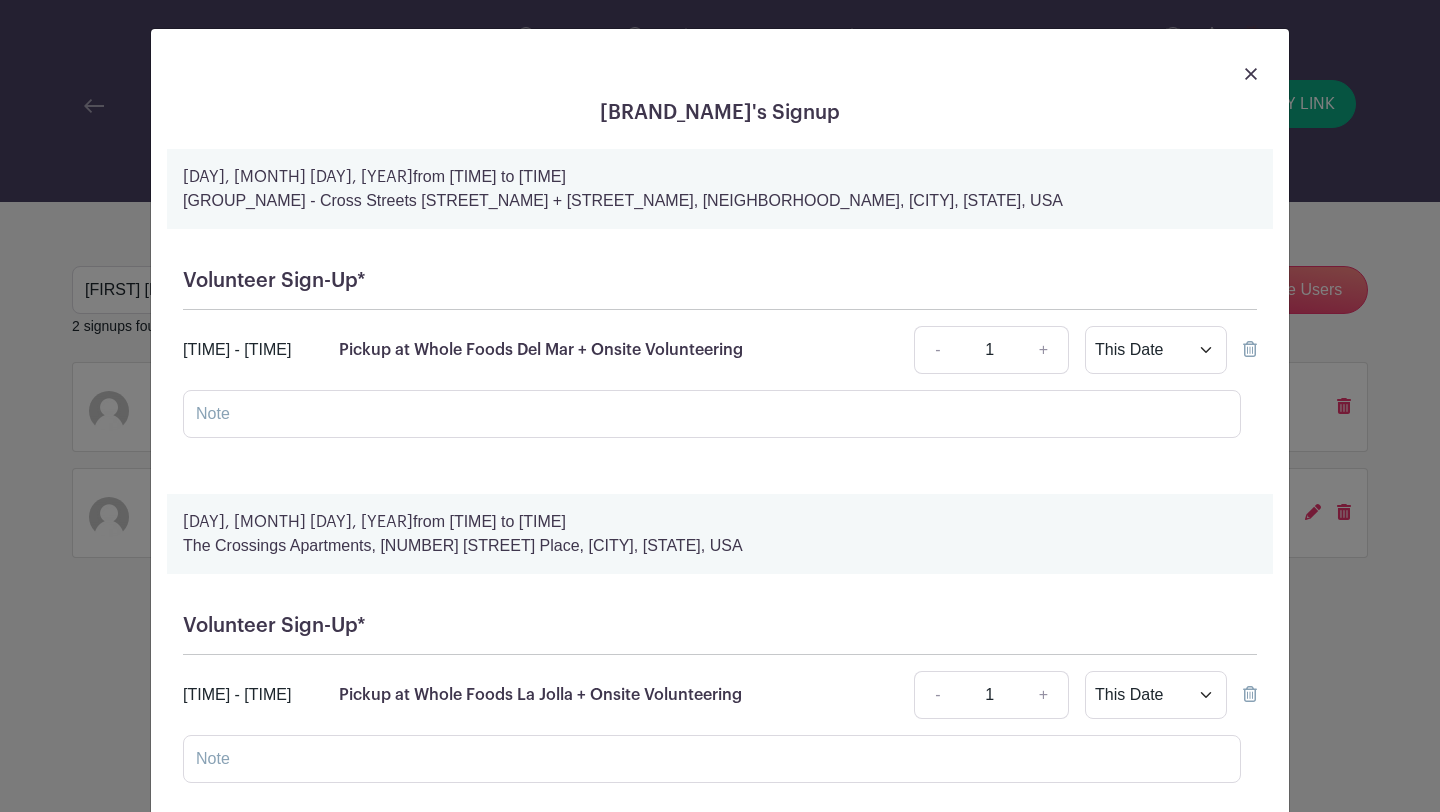 click at bounding box center [1251, 74] 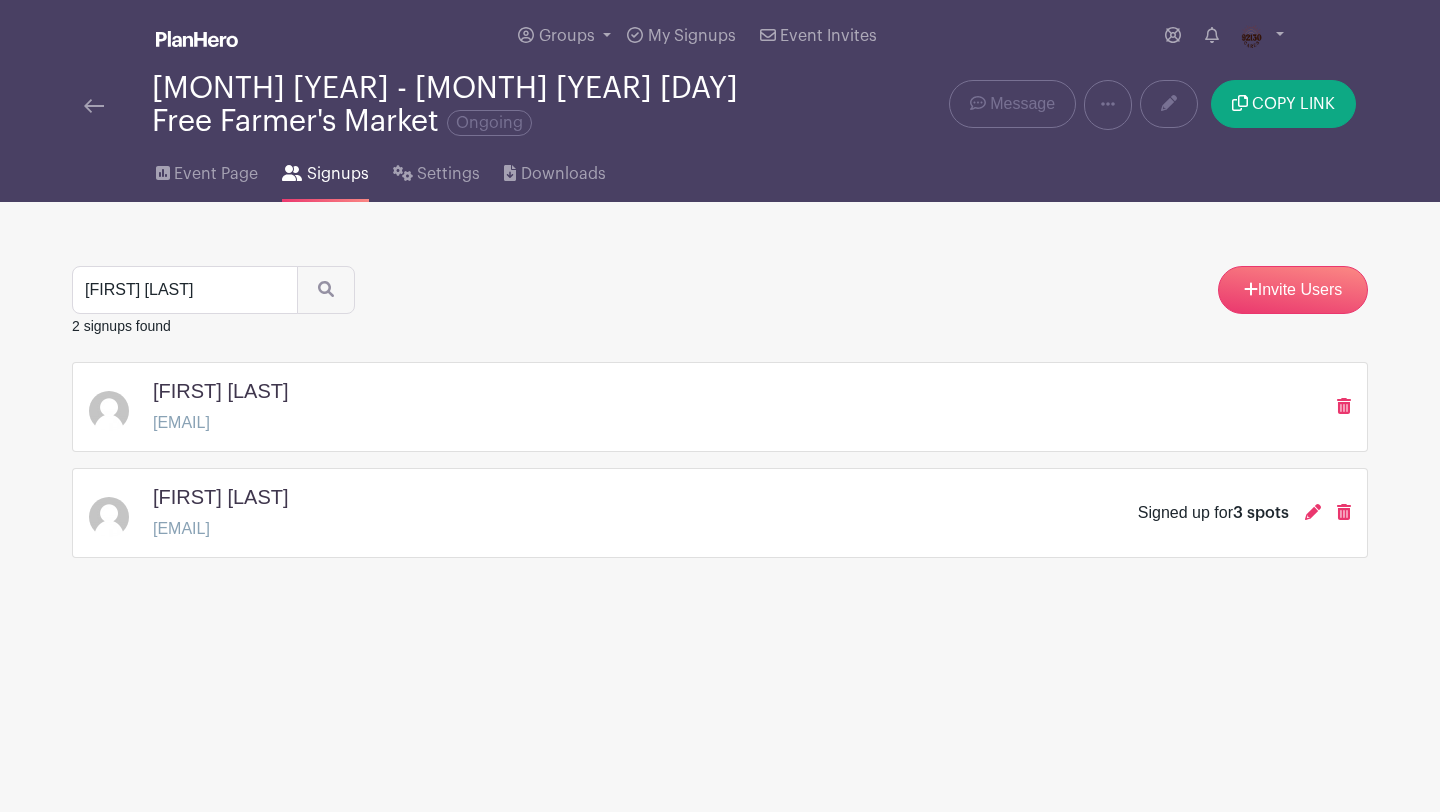 click at bounding box center [109, 411] 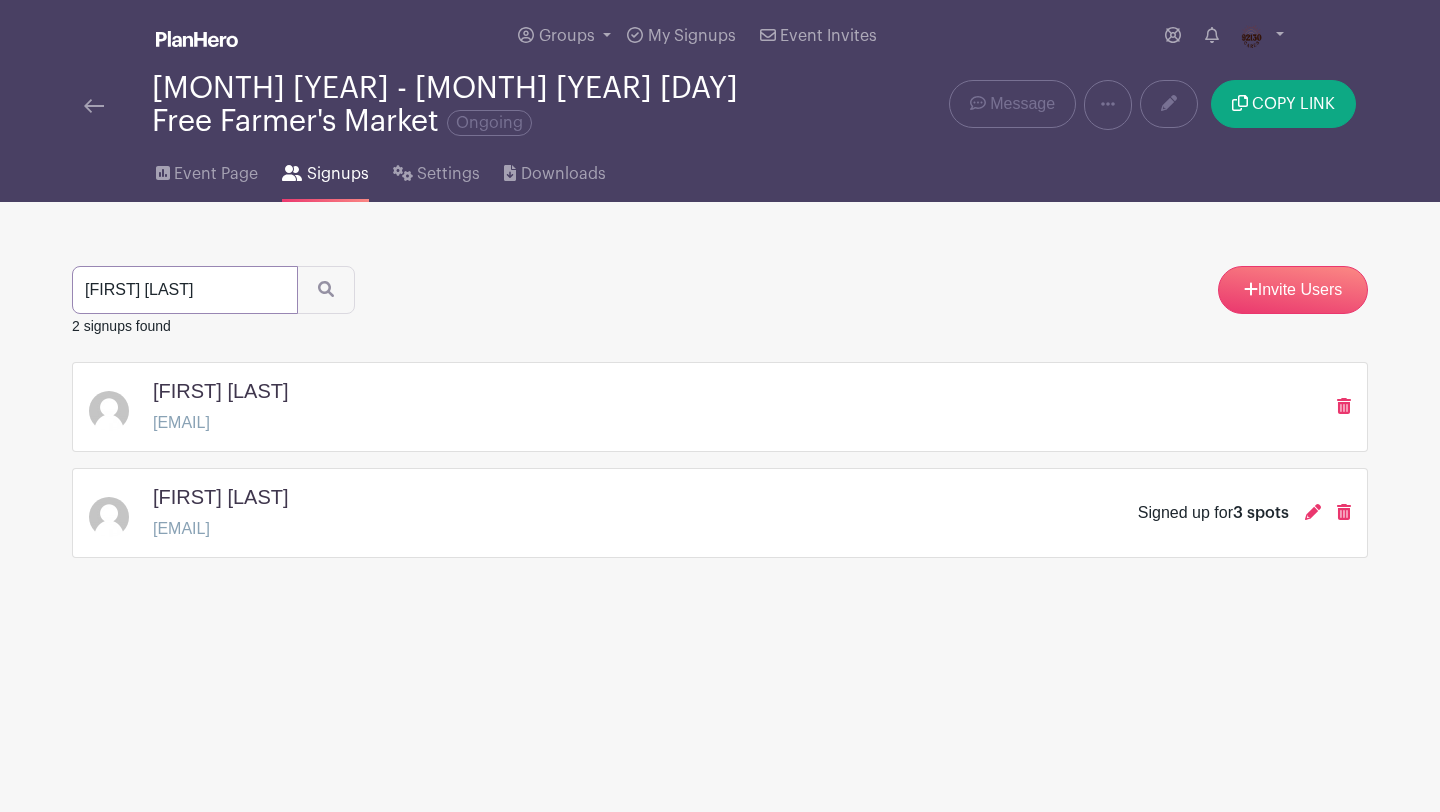 click on "[FIRST] [LAST]" at bounding box center (185, 290) 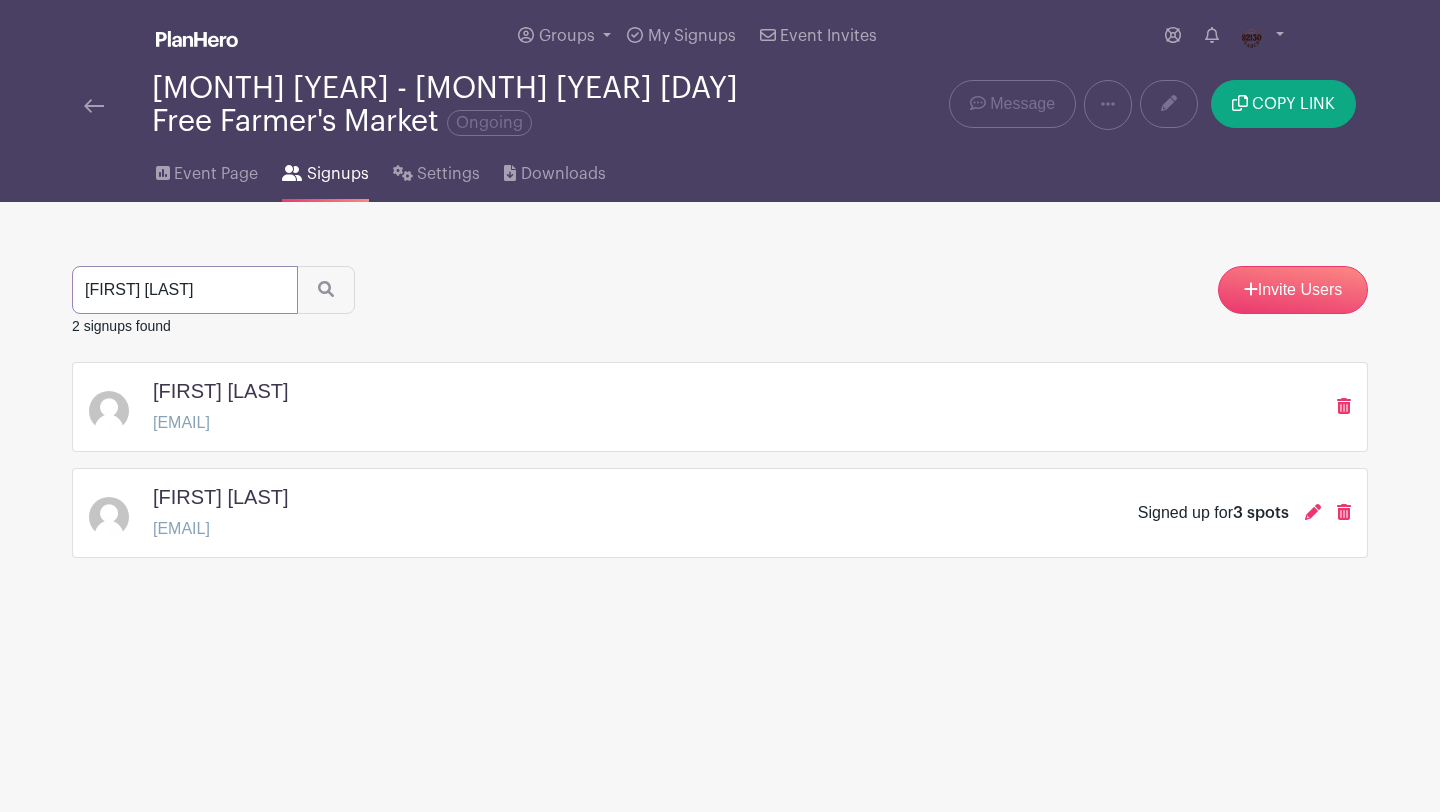 type on "[FIRST] [LAST]" 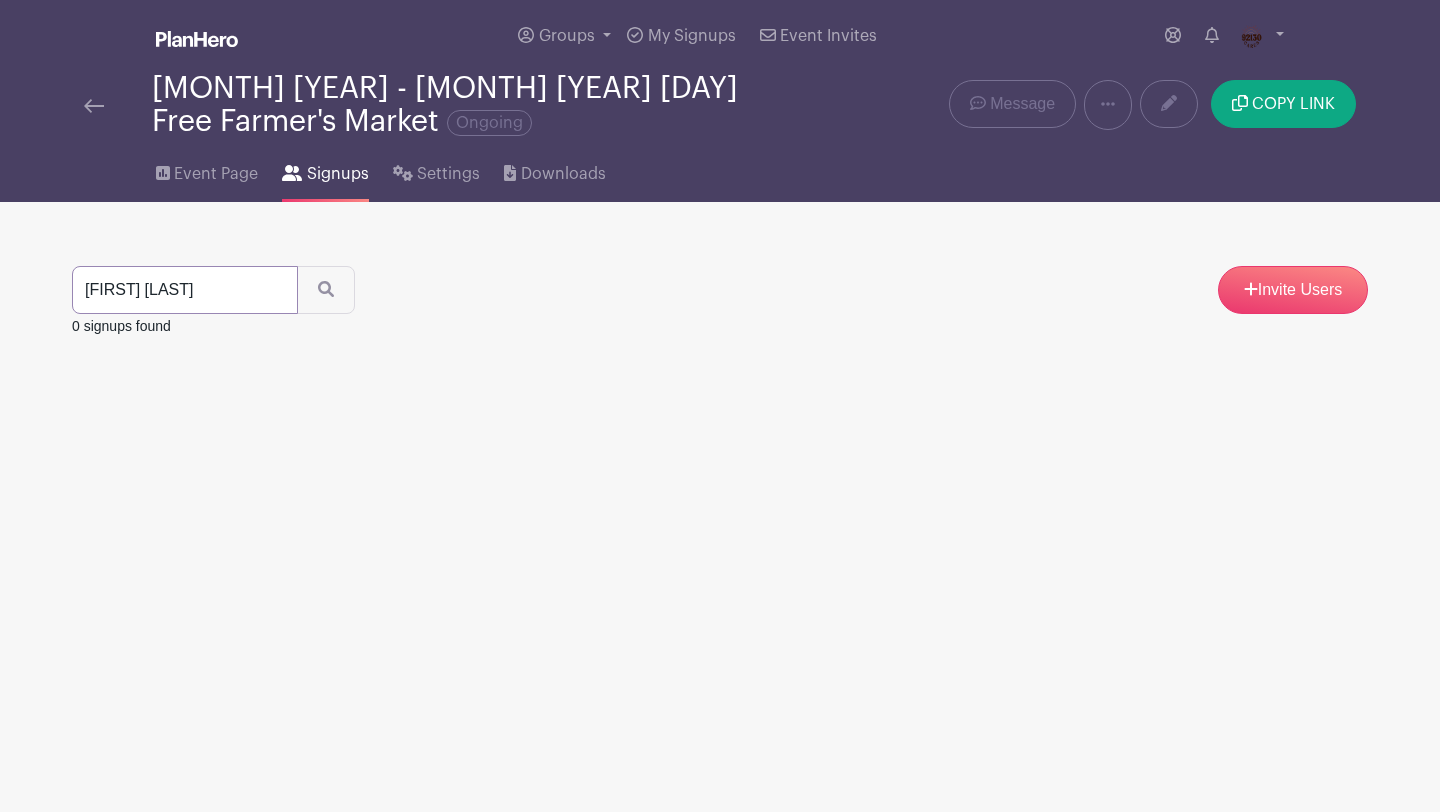 drag, startPoint x: 107, startPoint y: 288, endPoint x: 52, endPoint y: 272, distance: 57.280014 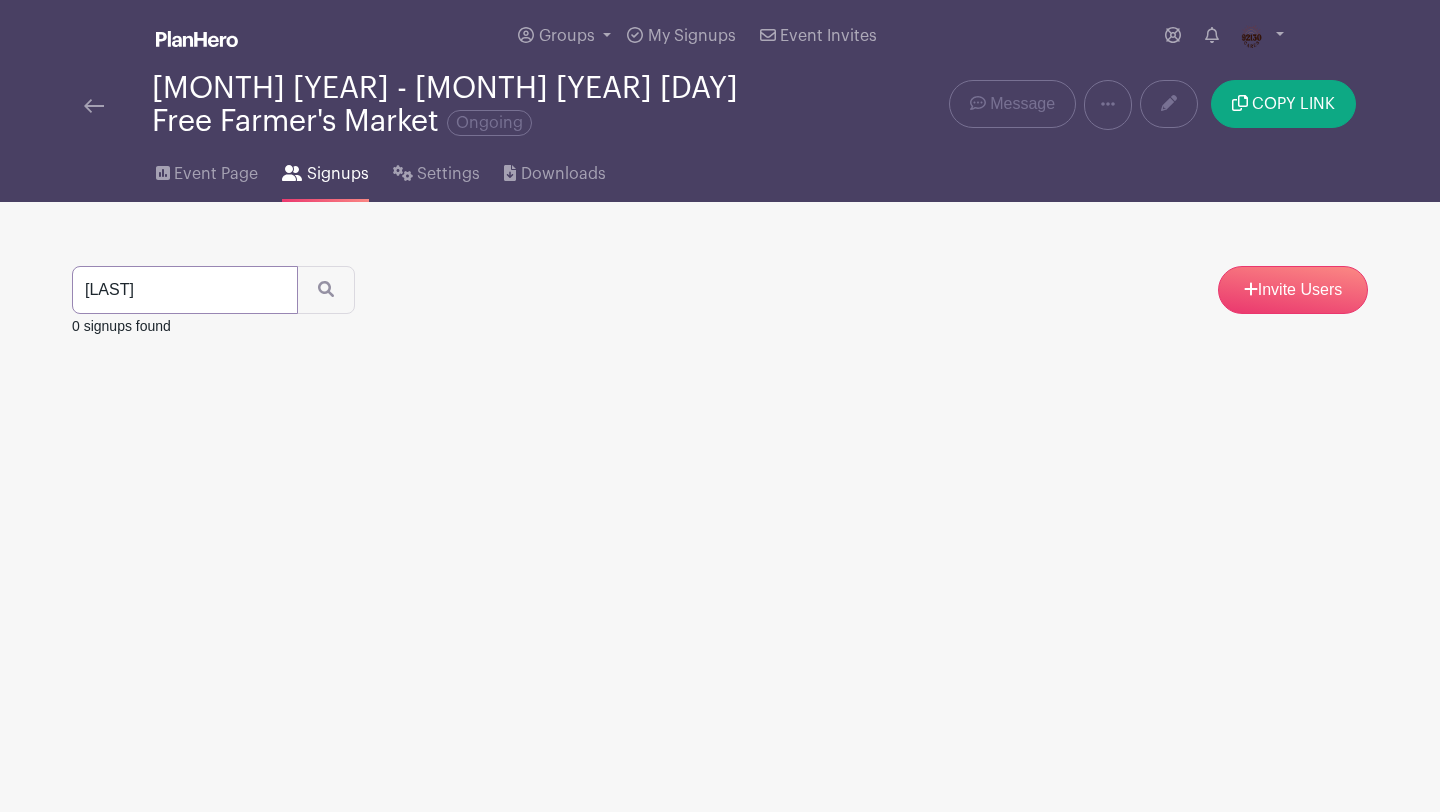 type on "[LAST]" 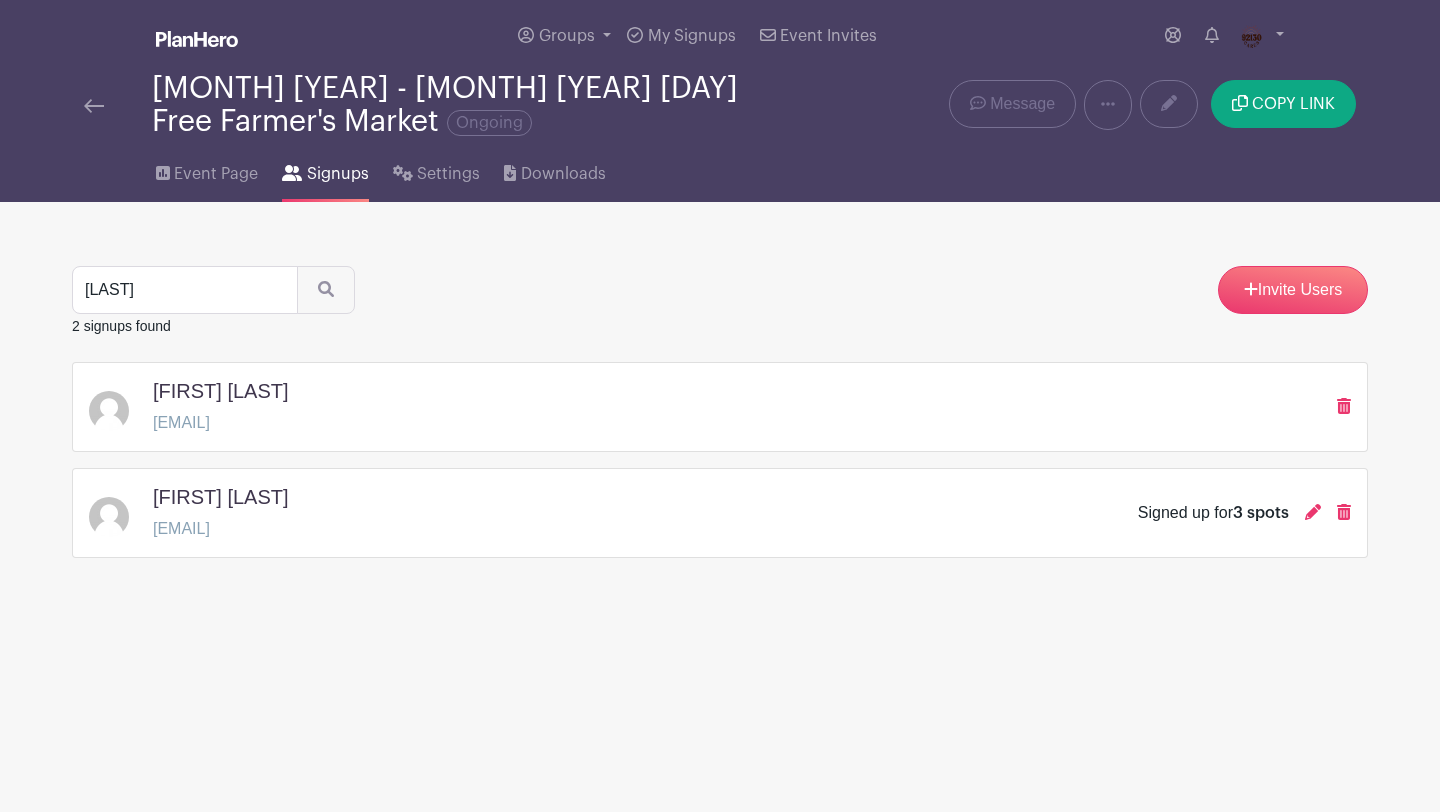 click at bounding box center (94, 106) 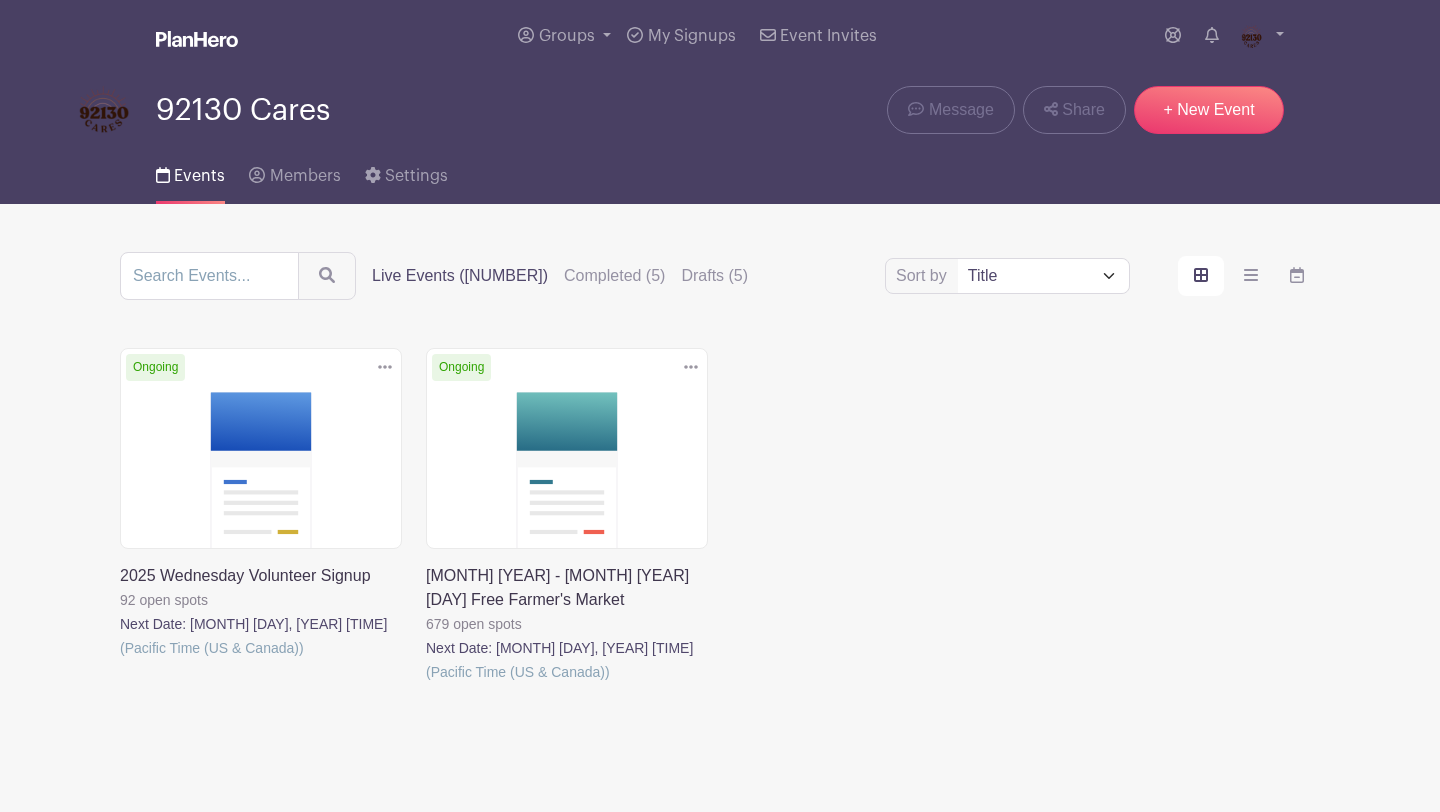click at bounding box center [426, 684] 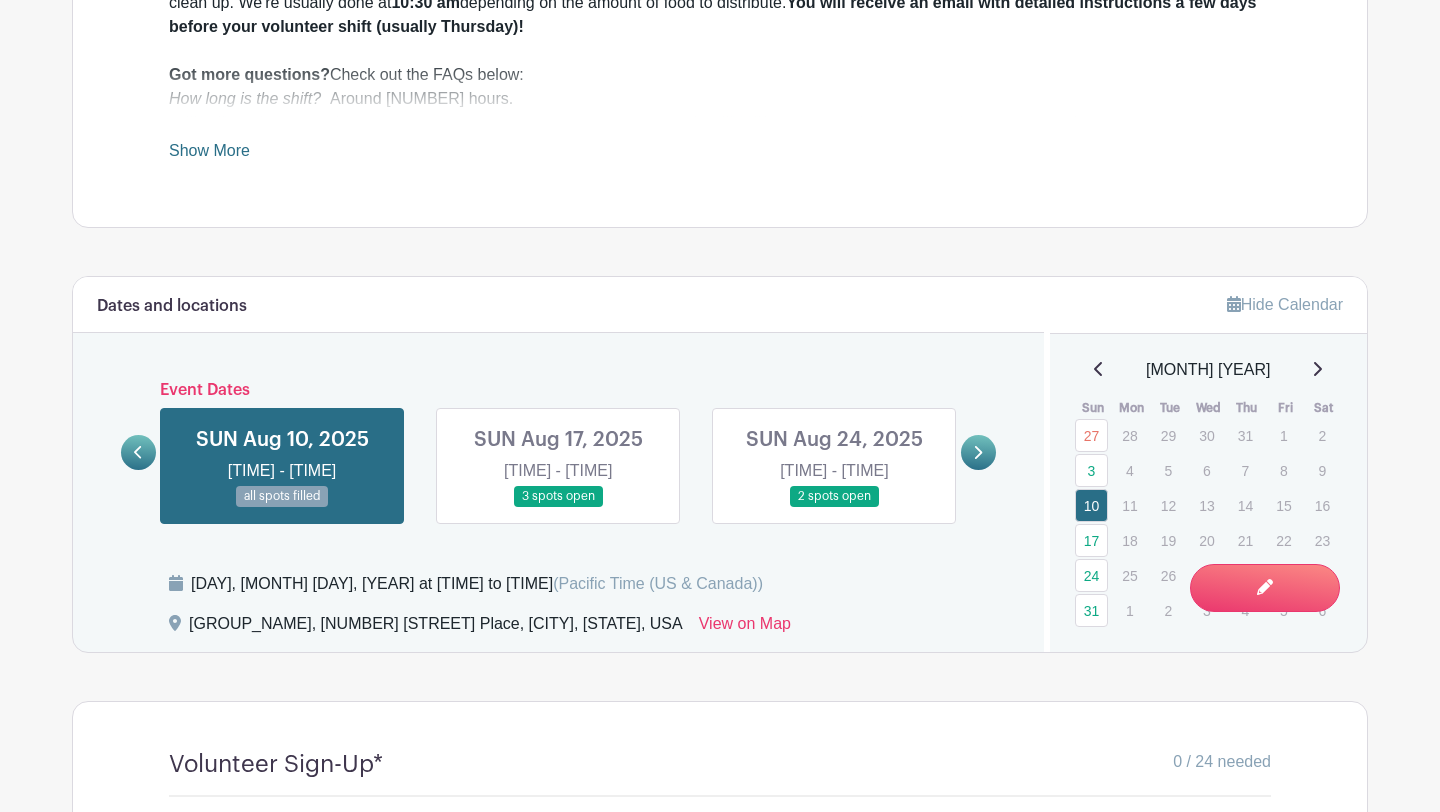 scroll, scrollTop: 952, scrollLeft: 0, axis: vertical 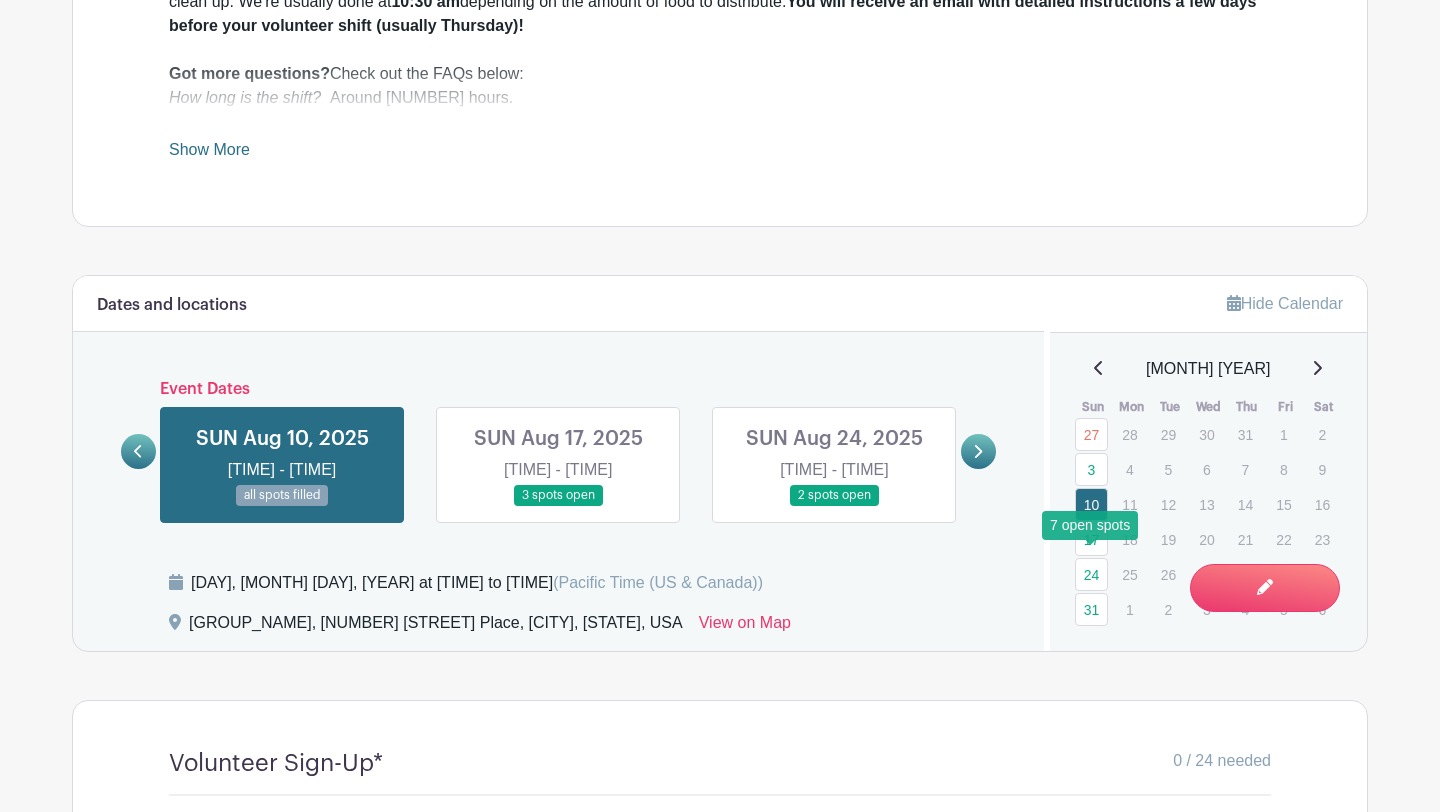 click on "31" at bounding box center [1091, 609] 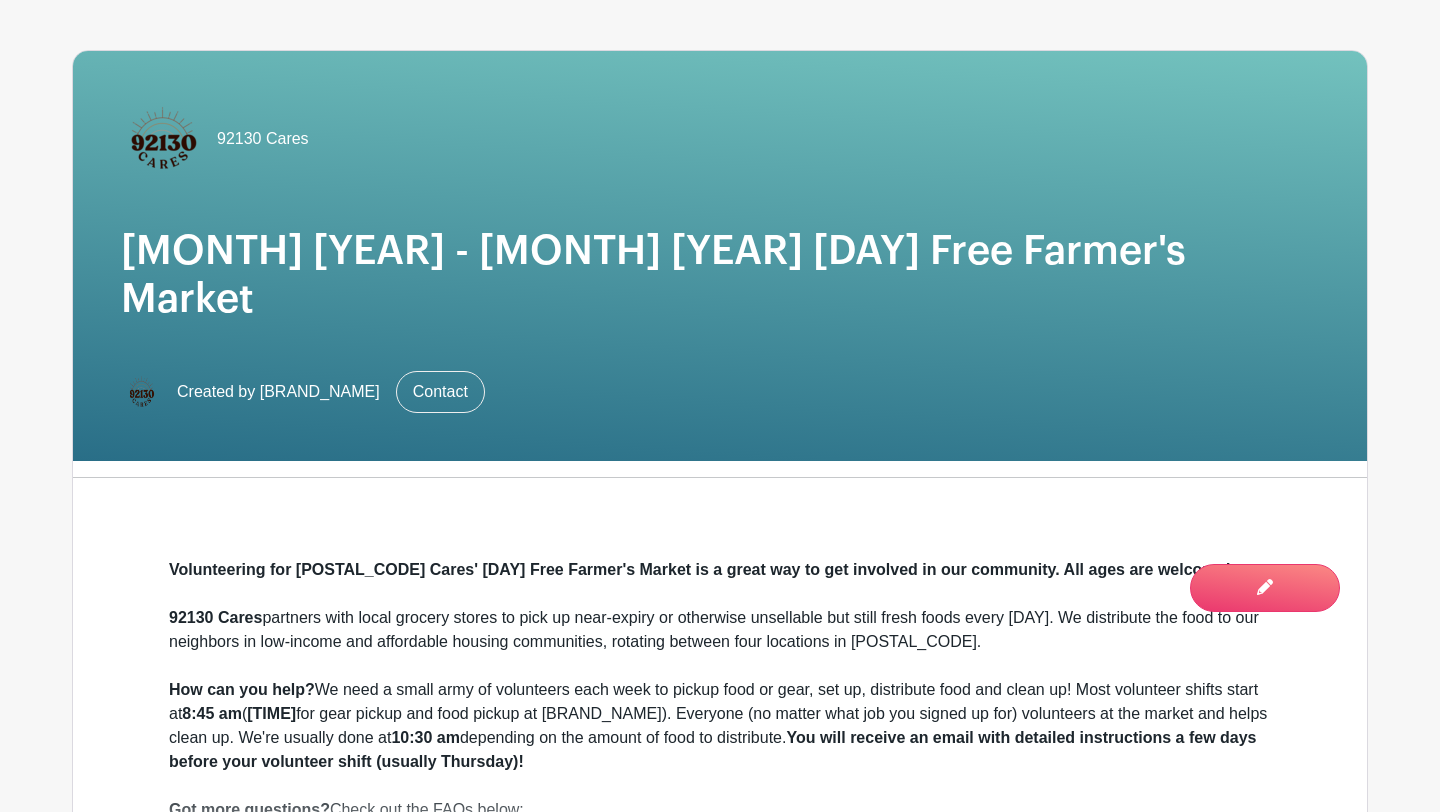scroll, scrollTop: 0, scrollLeft: 0, axis: both 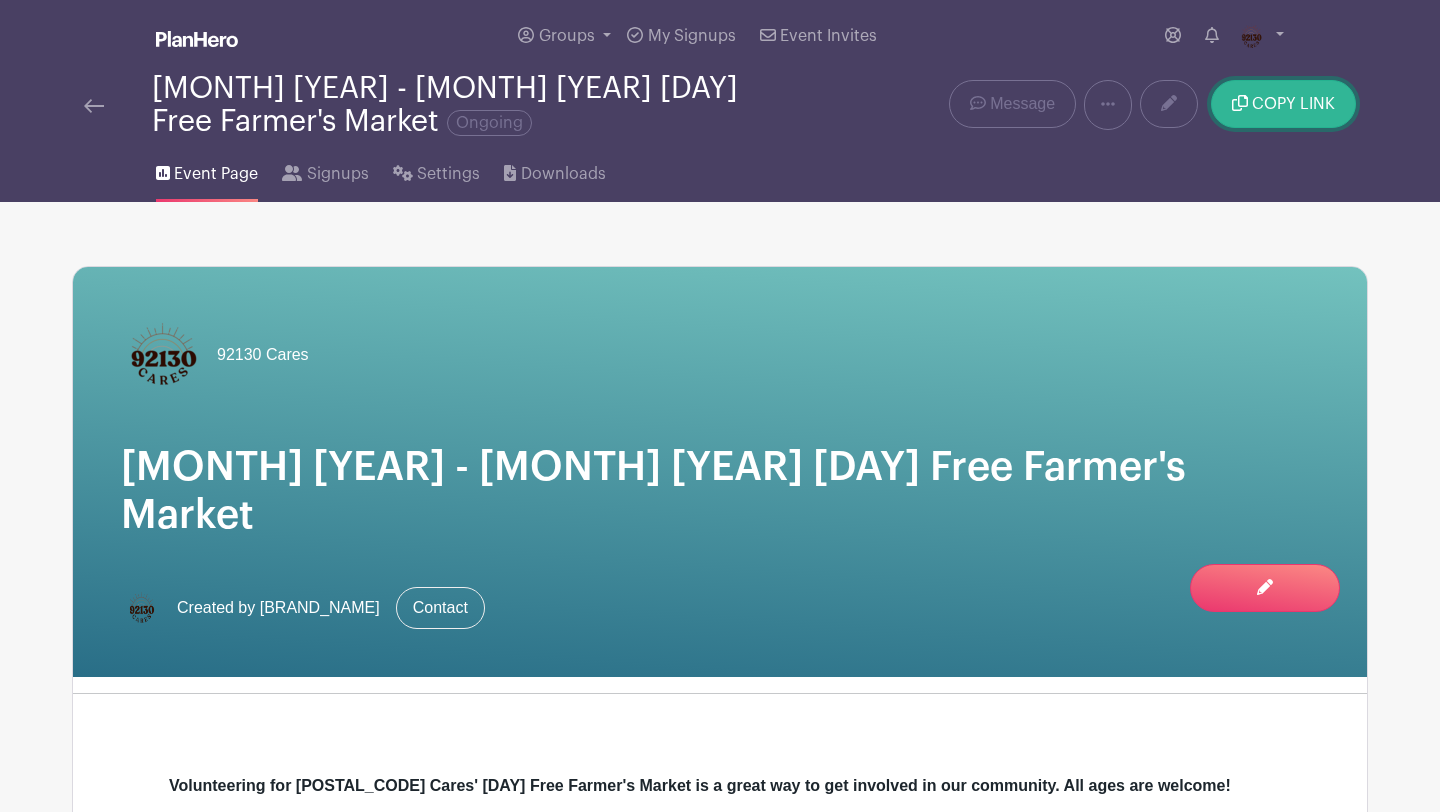 click on "COPY LINK" at bounding box center [1283, 104] 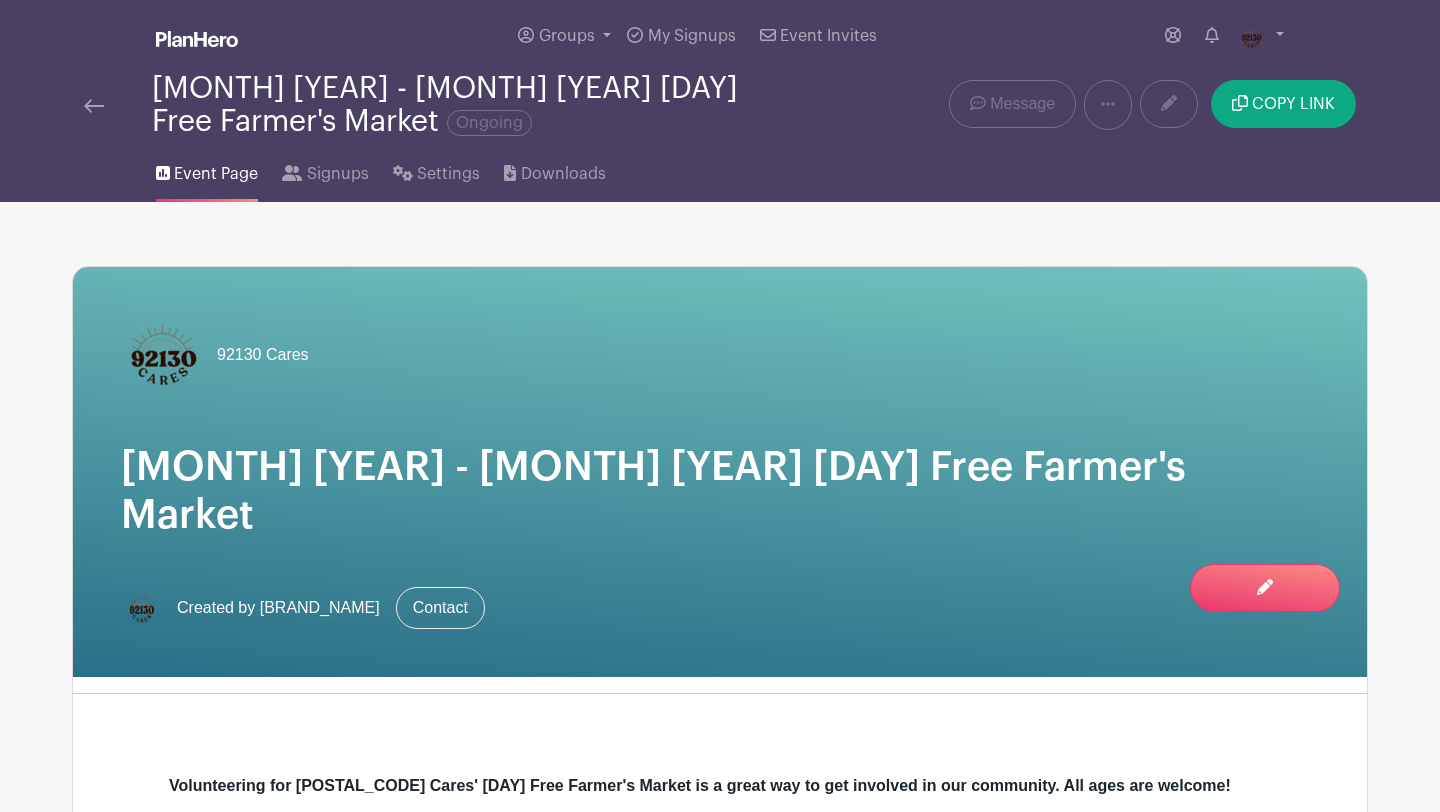 click on "[POSTAL_CODE] Cares
[MONTH] [YEAR] - [MONTH] [YEAR] [DAY] Free Farmer's Market
Created by [POSTAL_CODE]  Cares
Contact" at bounding box center [720, 472] 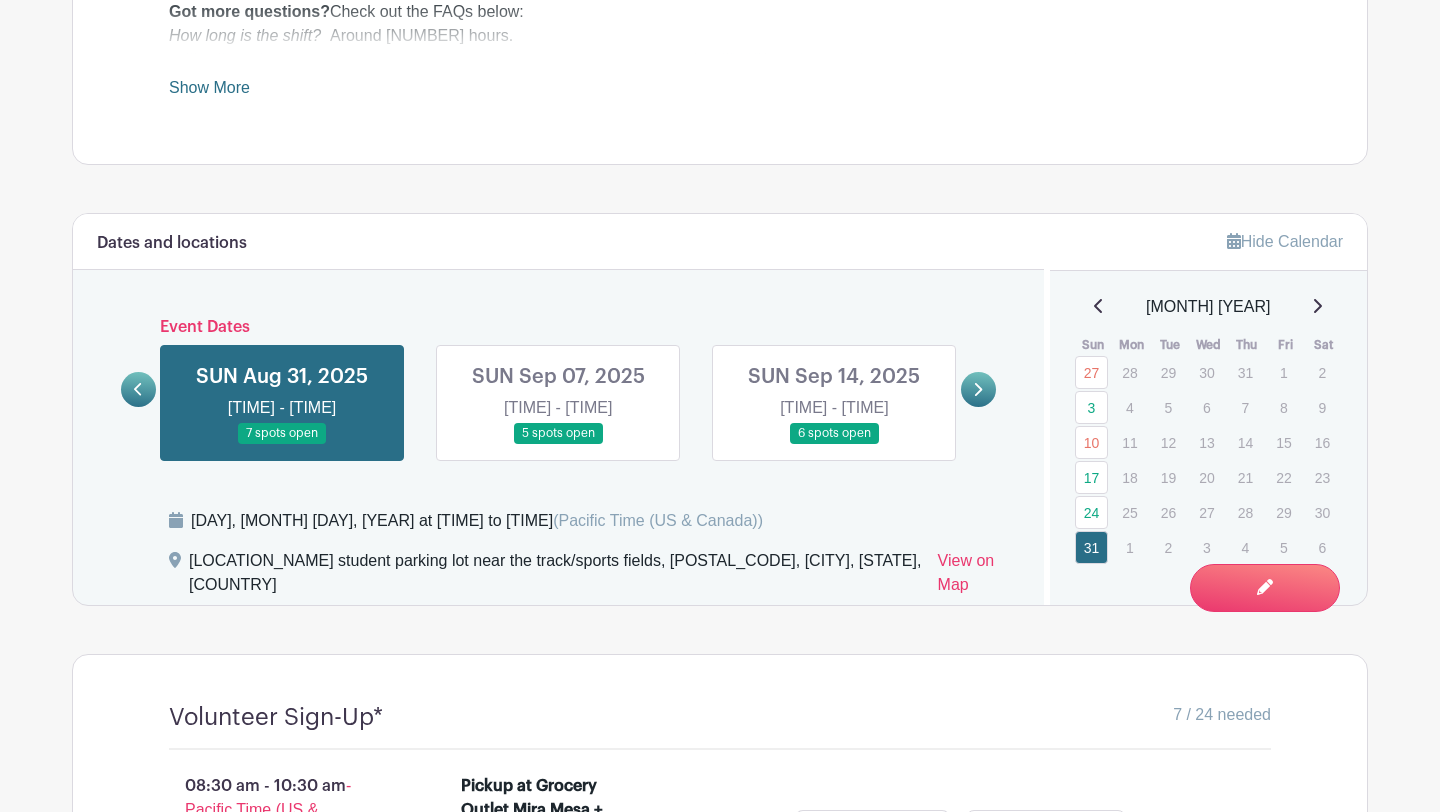 scroll, scrollTop: 1011, scrollLeft: 0, axis: vertical 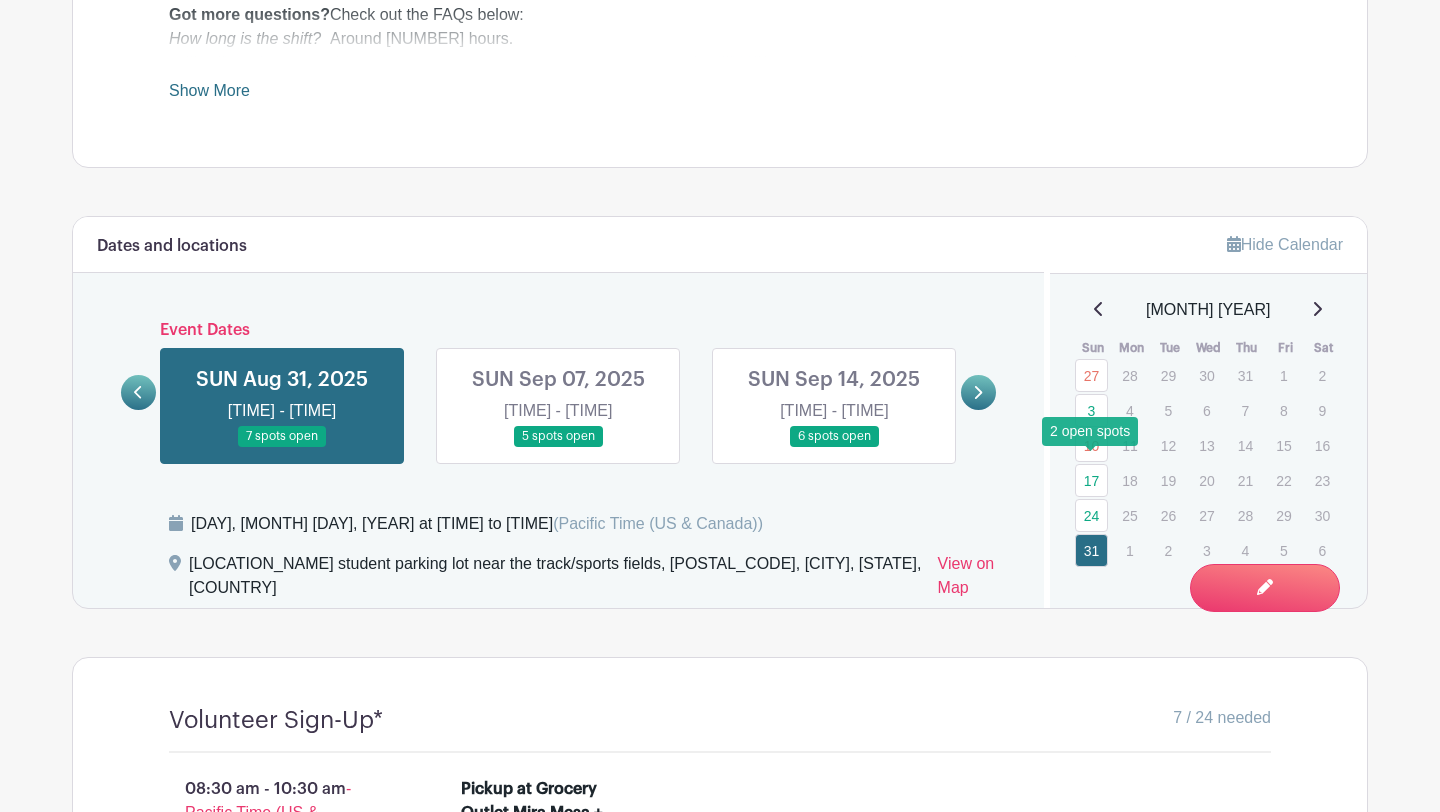 click on "24" at bounding box center [1091, 515] 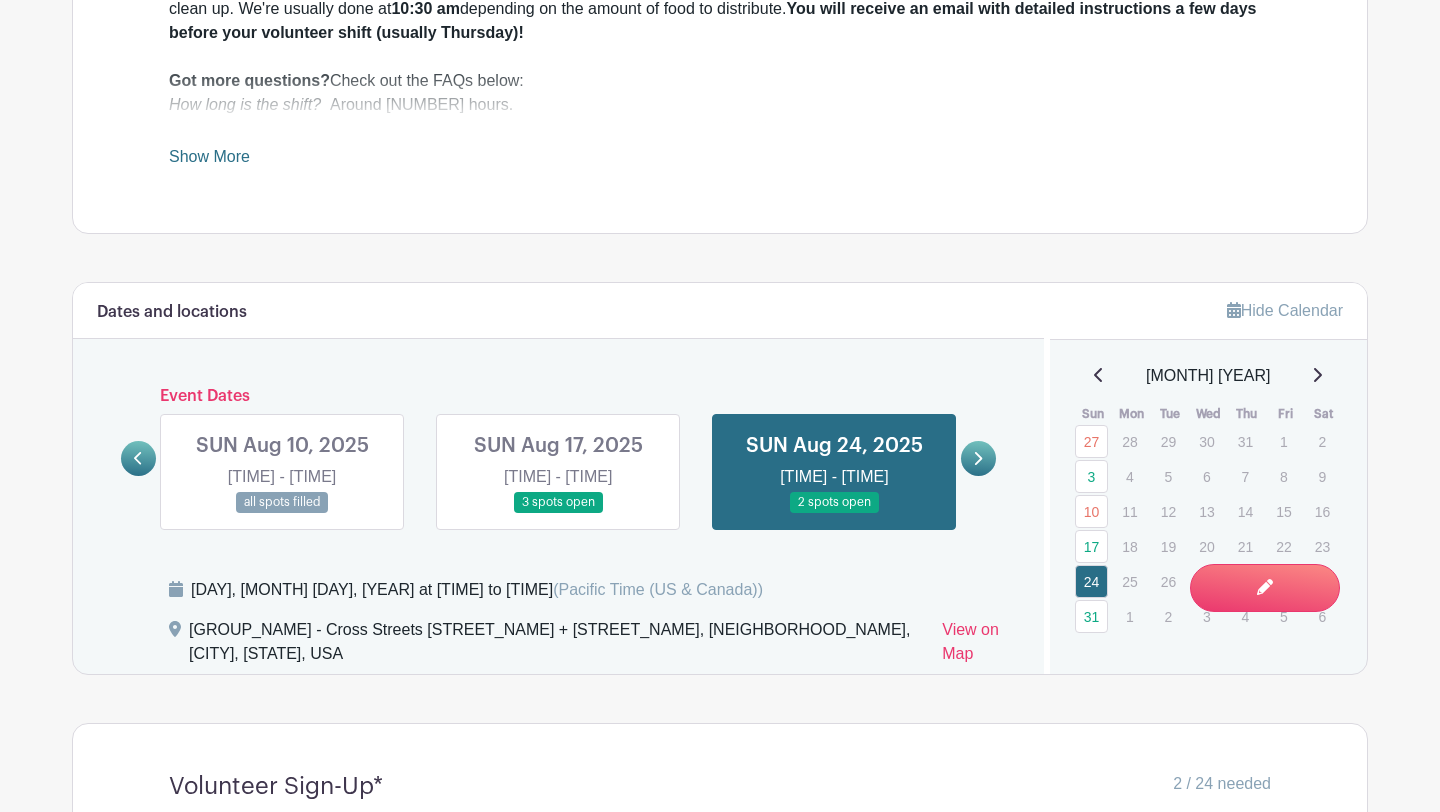 scroll, scrollTop: 869, scrollLeft: 0, axis: vertical 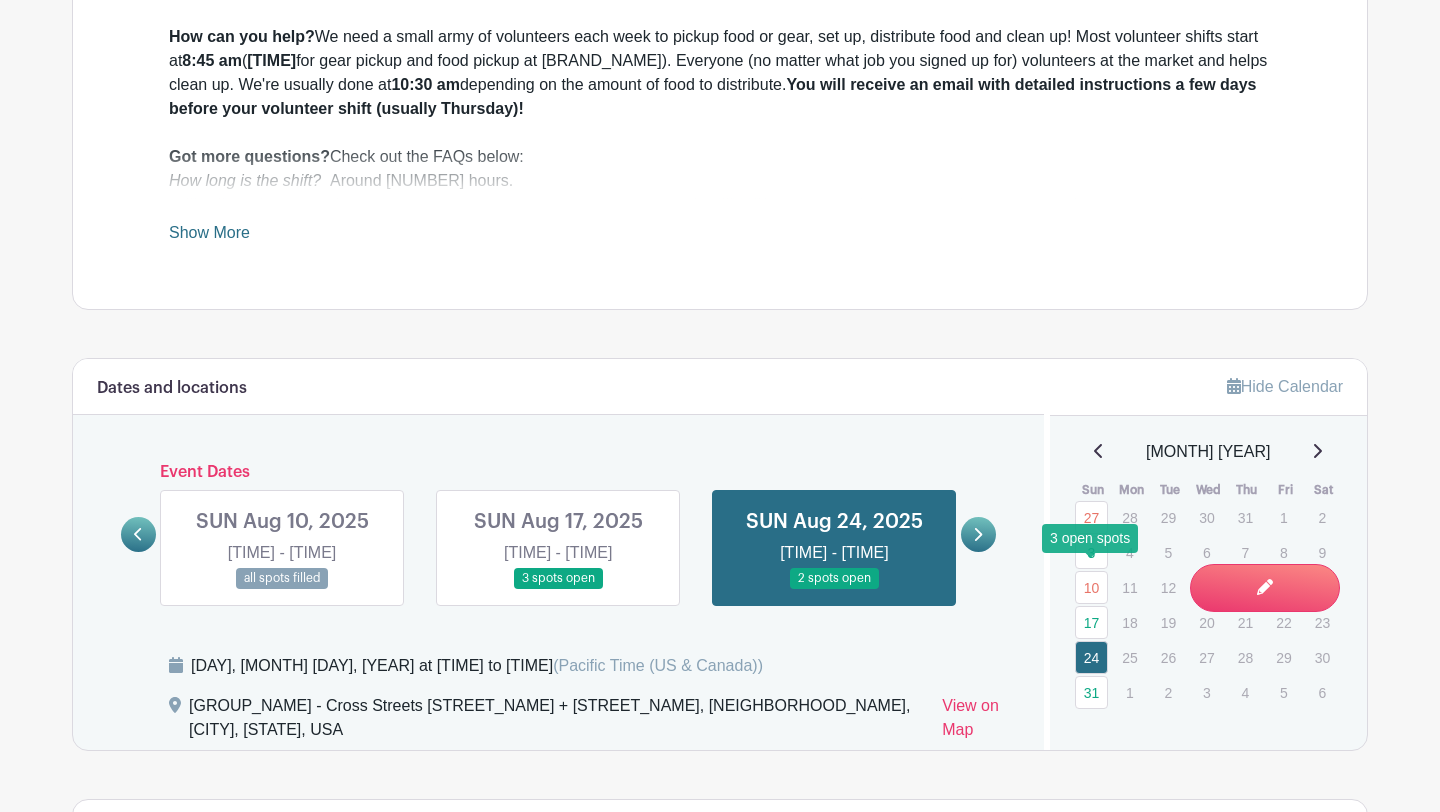 click on "17" at bounding box center (1091, 622) 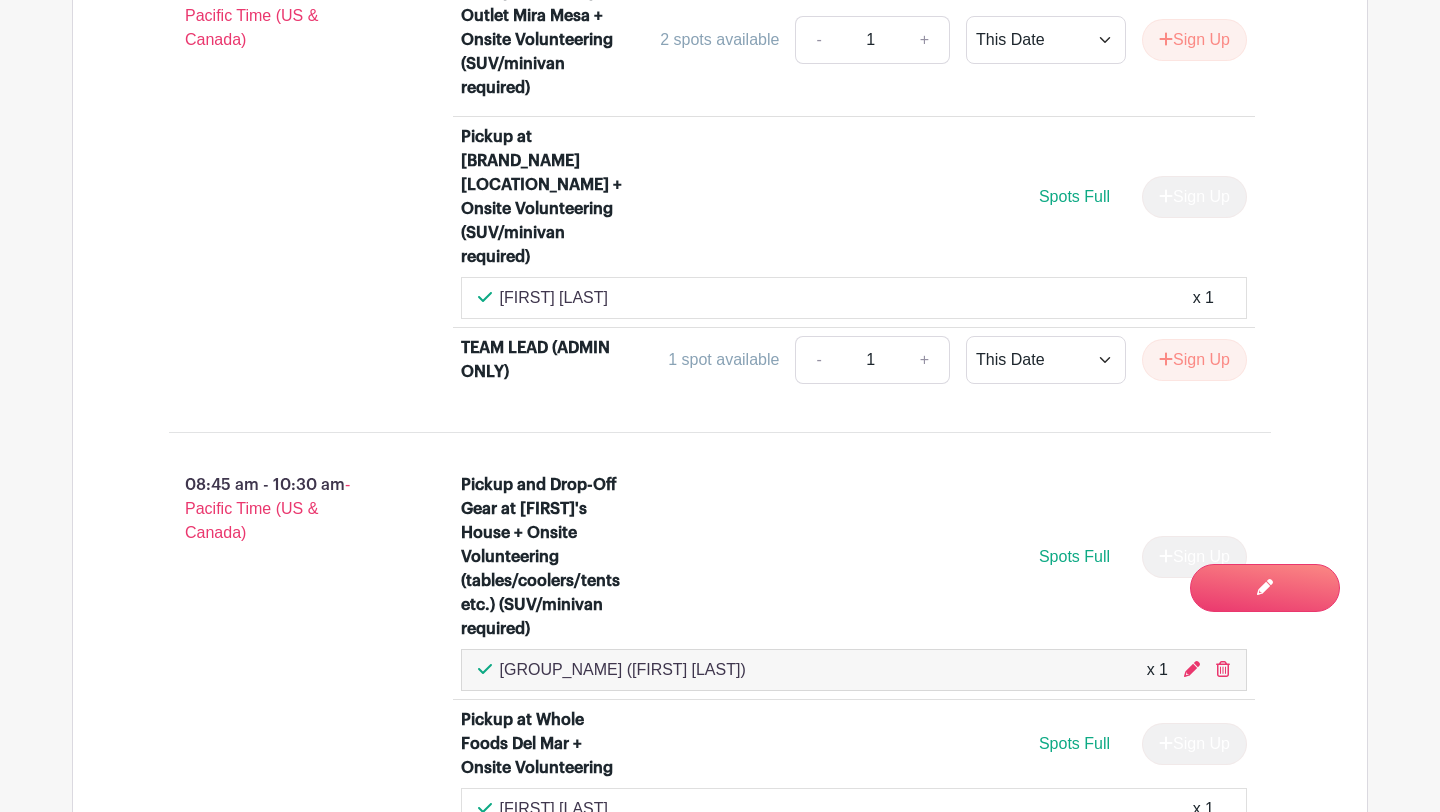 scroll, scrollTop: 1797, scrollLeft: 0, axis: vertical 